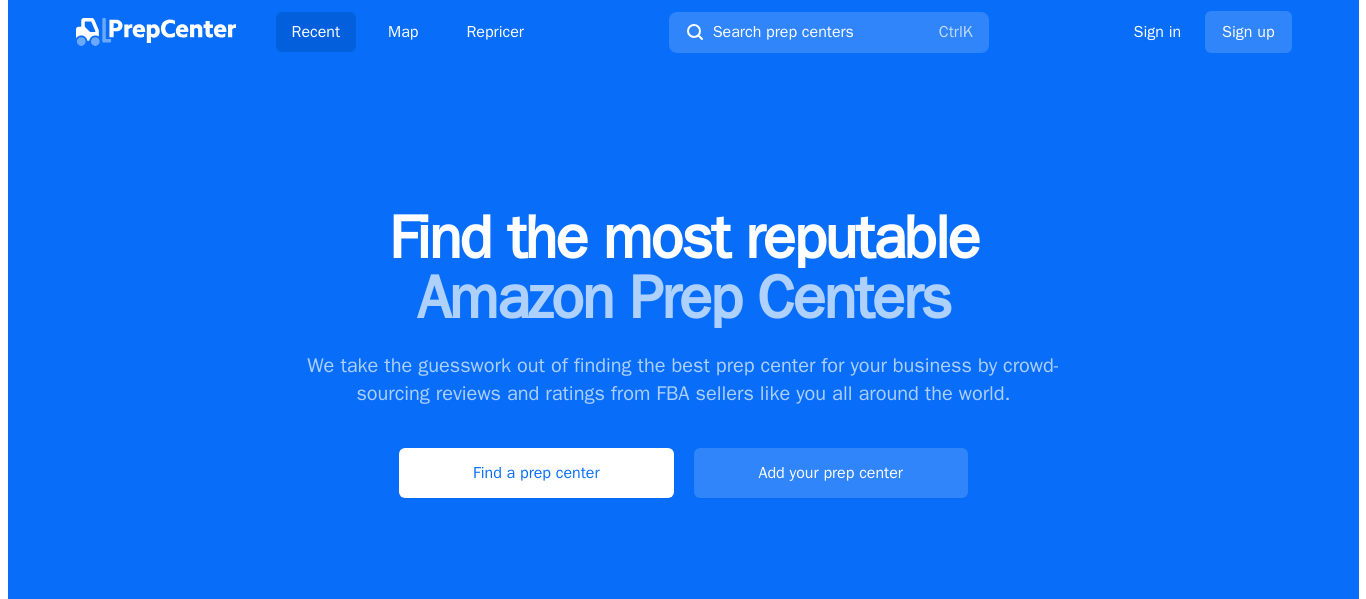 scroll, scrollTop: 0, scrollLeft: 0, axis: both 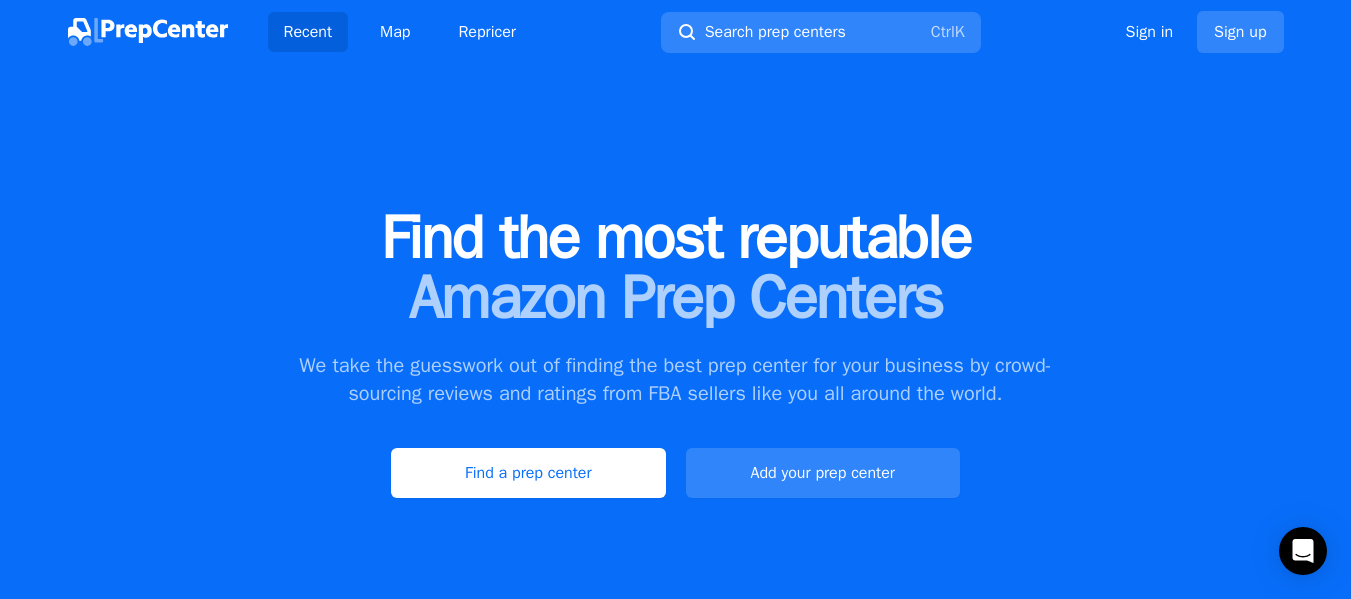 click on "Find a prep center" at bounding box center [528, 473] 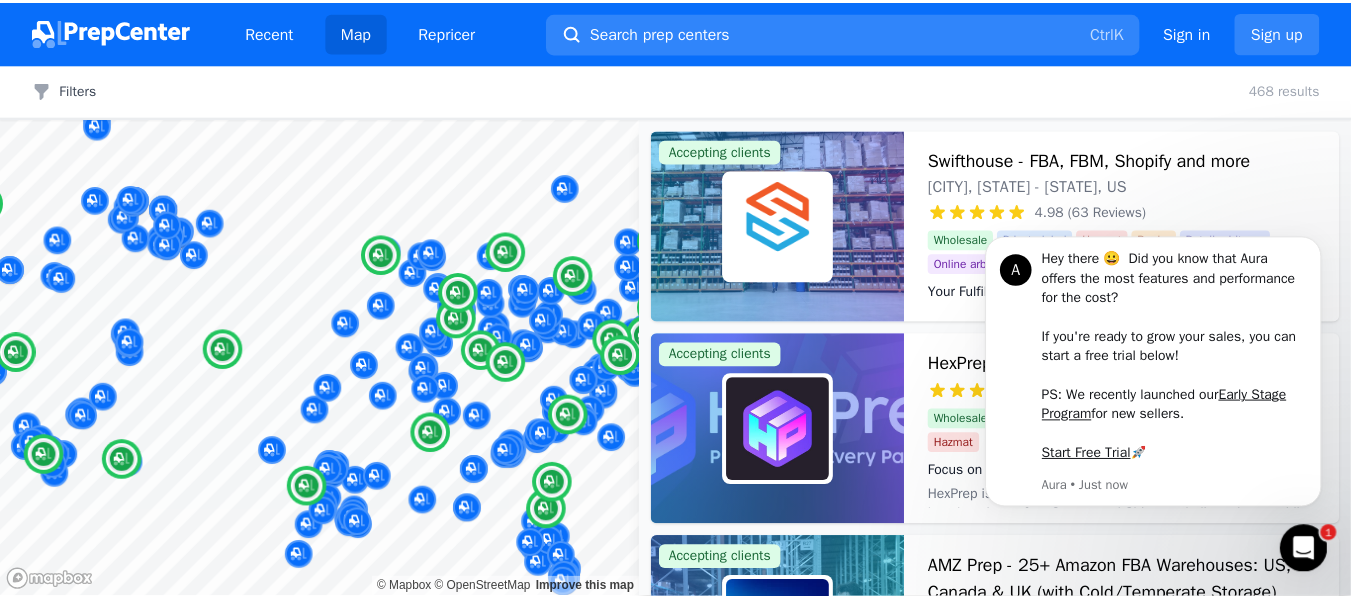 scroll, scrollTop: 0, scrollLeft: 0, axis: both 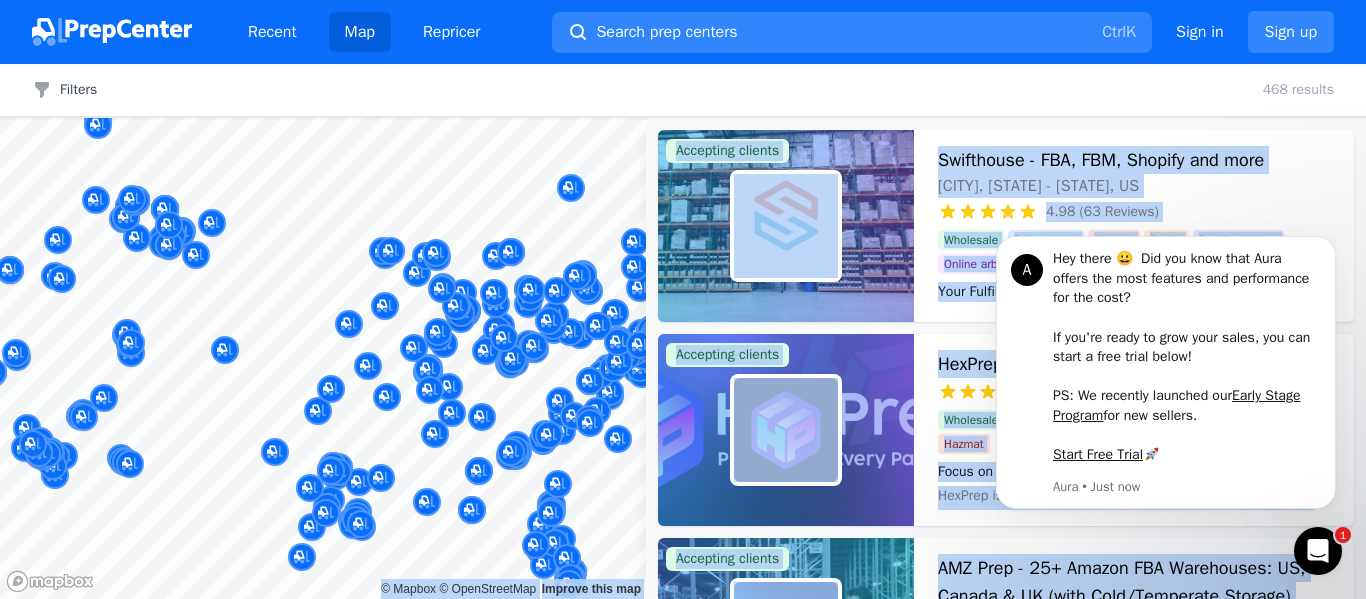 click on "Recent Map Repricer Search prep centers Ctrl  K Open main menu Sign in Sign up Filters Filters Clear all 468 results Map © Mapbox   © OpenStreetMap   Improve this map Accepting clients Swifthouse - FBA, FBM, Shopify and more KING OF PRUSSIA, PA - Pennsylvania, US 4.98 (63 Reviews) Your Fulfillment Partner, From Startup to Scale. Wholesale Private label Hazmat Books Retail arbitrage Online arbitrage Your Fulfillment Partner, From Startup to Scale. Accepting clients HexPrep 2 Locations 4.88 (67 Reviews) Focus on your business—we'll handle the prep.📦🚀 Wholesale Private label Online arbitrage Retail arbitrage Hazmat Focus on your business—we'll handle the prep.📦🚀 Accepting clients AMZ Prep - 25+ Amazon FBA Warehouses: US, Canada & UK (with Cold/Temperate Storage) 25 Locations 4.87 (61 Reviews) Global FBA & FBM Mastered: Your Products, Every Market, One Solution Wholesale Private label Online arbitrage Retail arbitrage Books Global FBA & FBM Mastered: Your Products, Every Market, One Solution Yes" at bounding box center [683, 299] 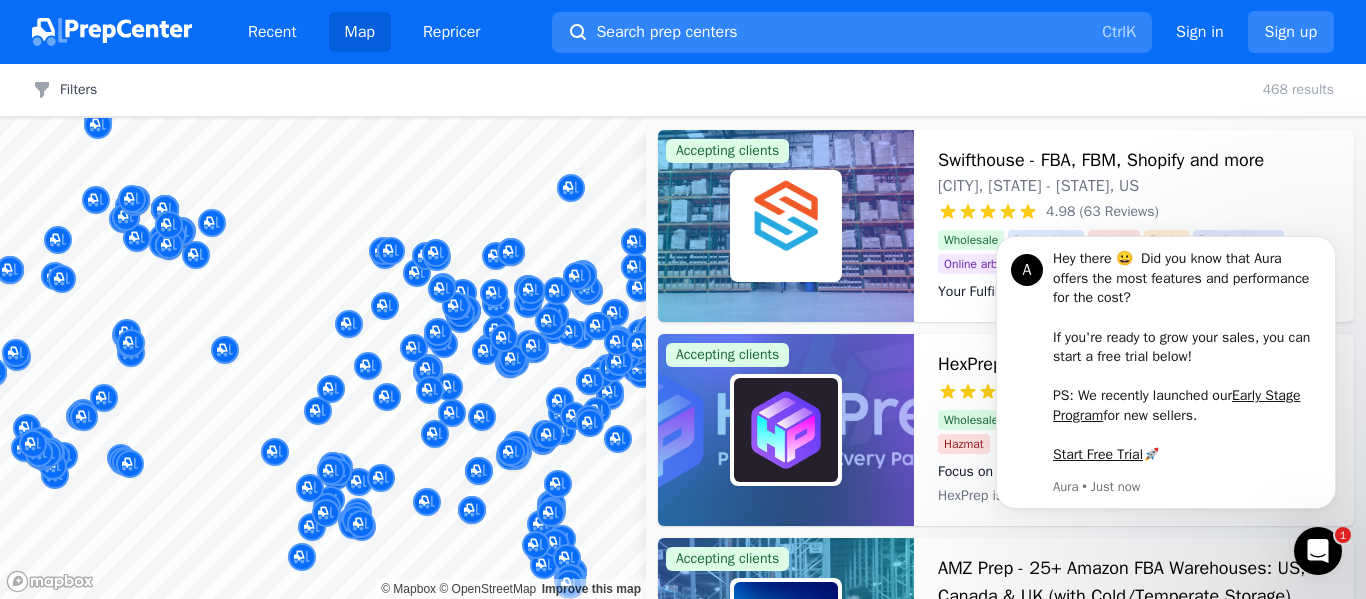 click at bounding box center (192, 223) 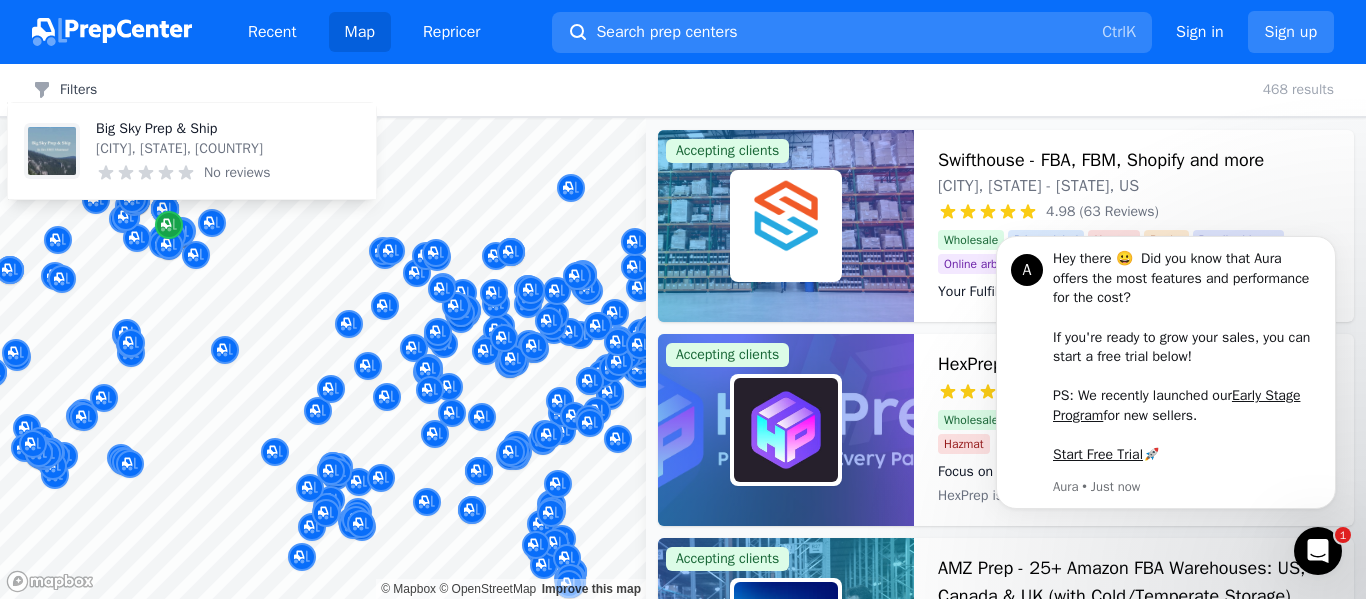click 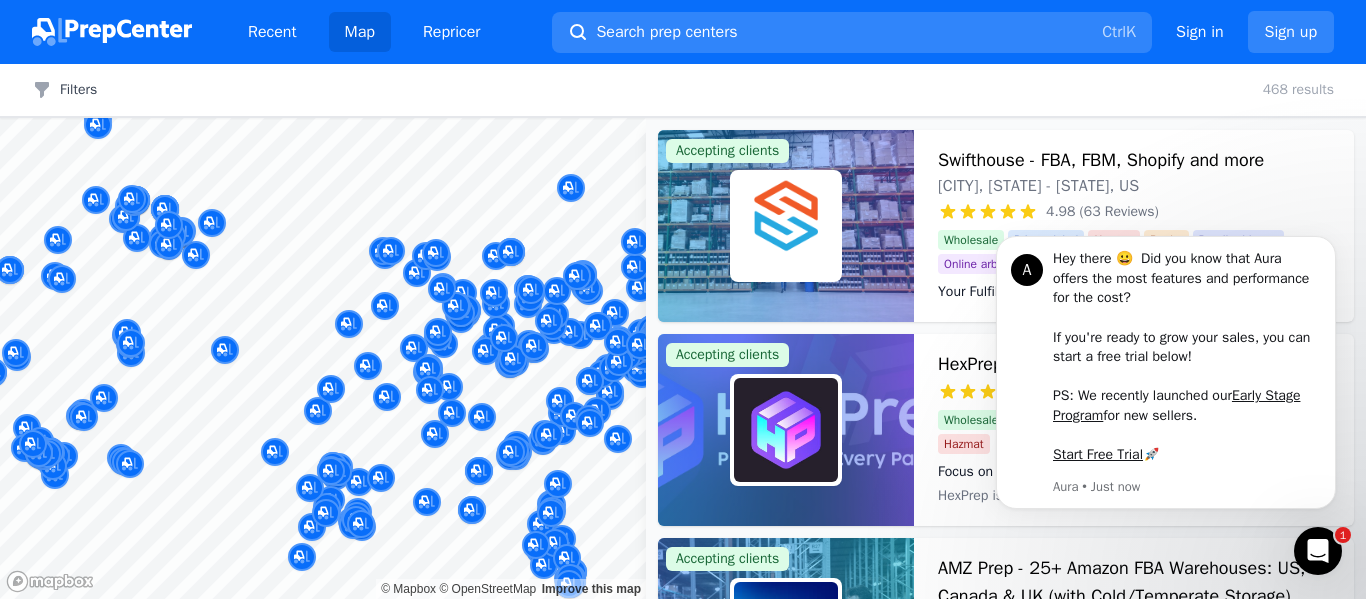 click at bounding box center [192, 223] 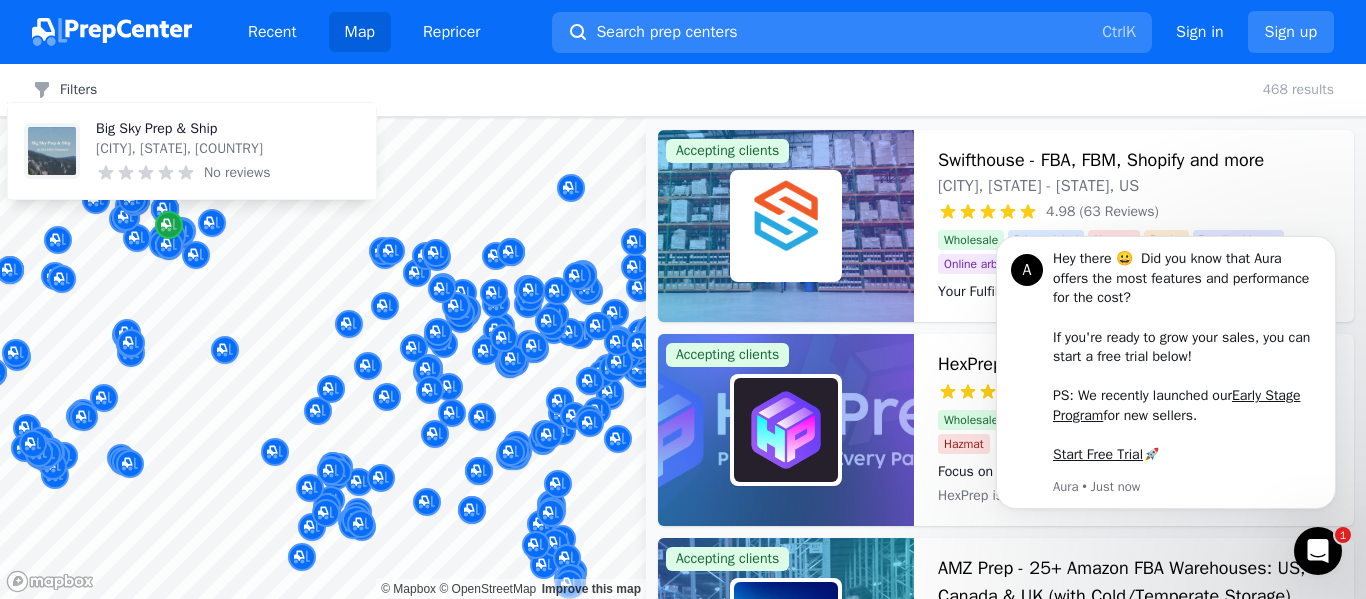 click 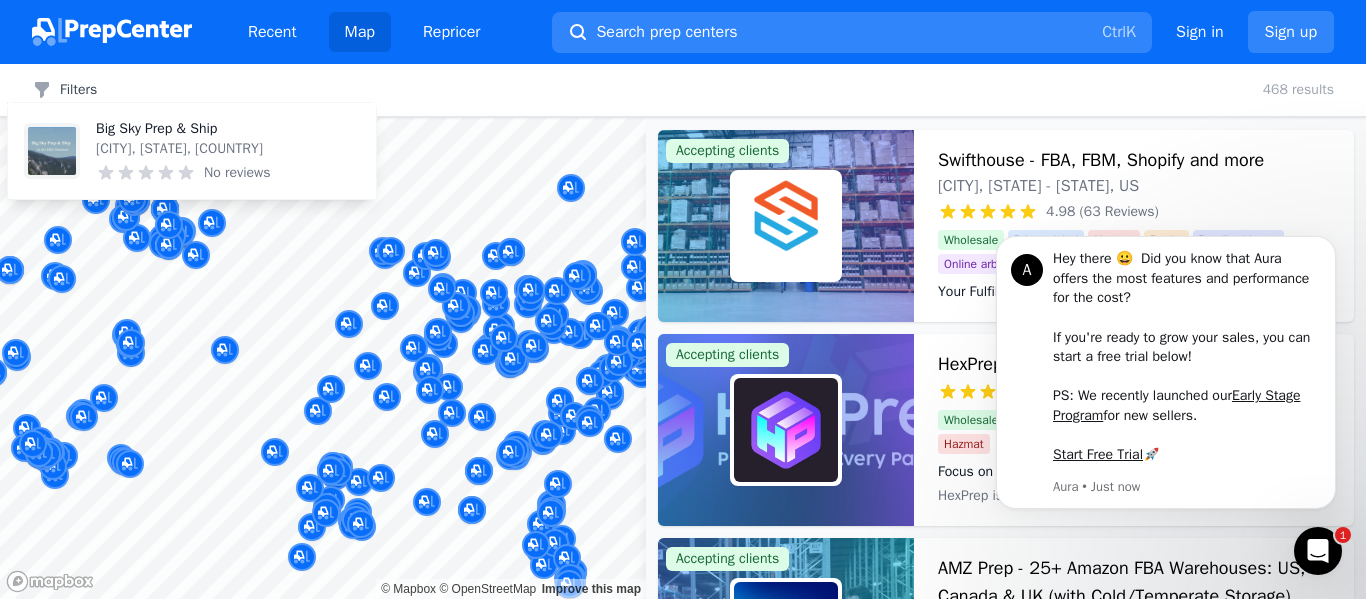 click on "Big Sky Prep & Ship" at bounding box center [183, 129] 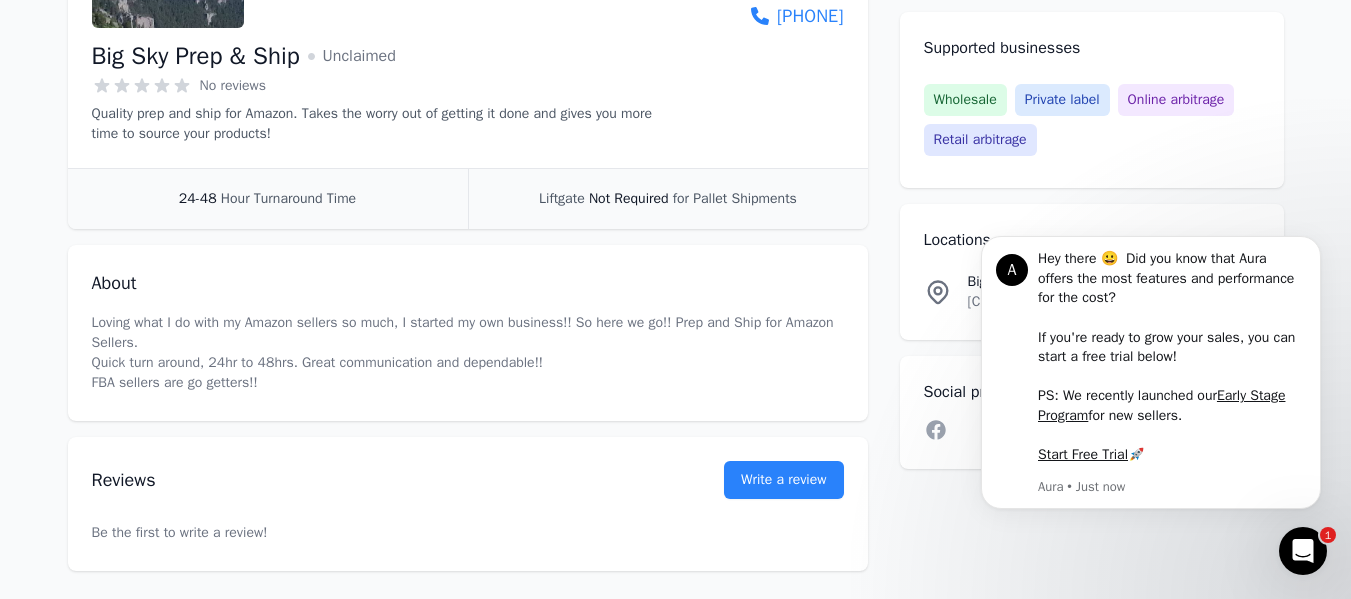 scroll, scrollTop: 492, scrollLeft: 0, axis: vertical 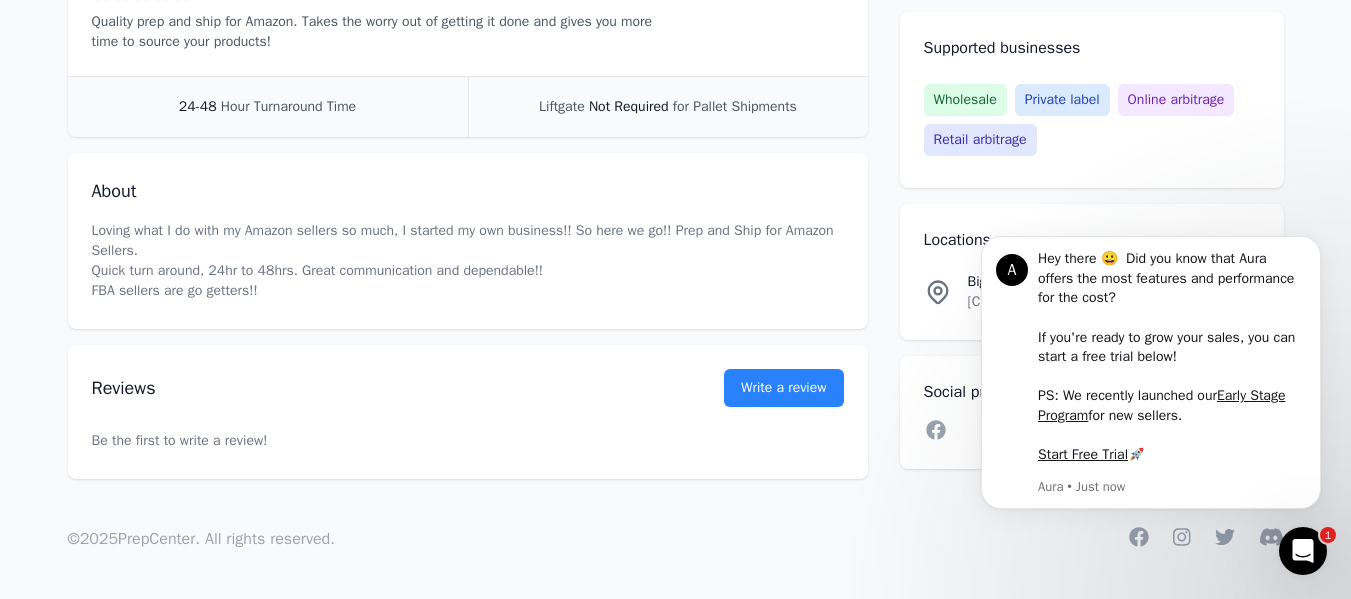 click on "A Hey there 😀  Did you know that Aura offers the most features and performance for the cost? ​ If you're ready to grow your sales, you can start a free trial below! PS: We recently launched our  Early Stage Program  for new sellers. ​ ​ Start Free Trial  🚀    Aura • Just now" at bounding box center (1151, 375) 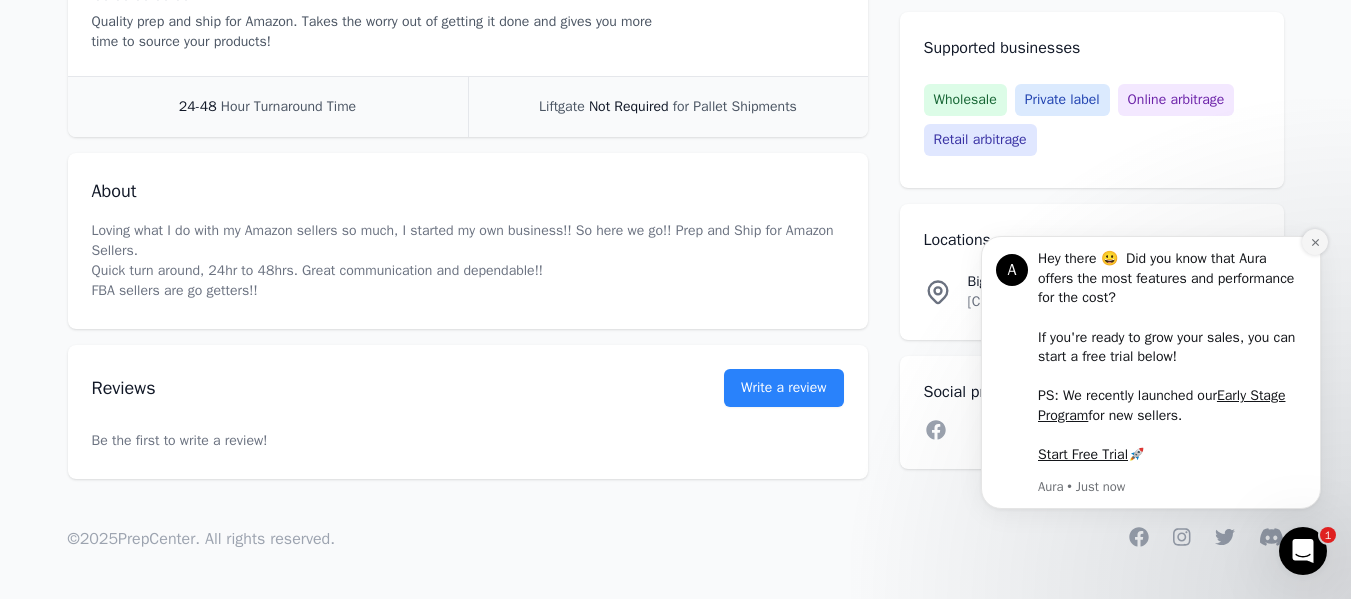 click at bounding box center [1315, 242] 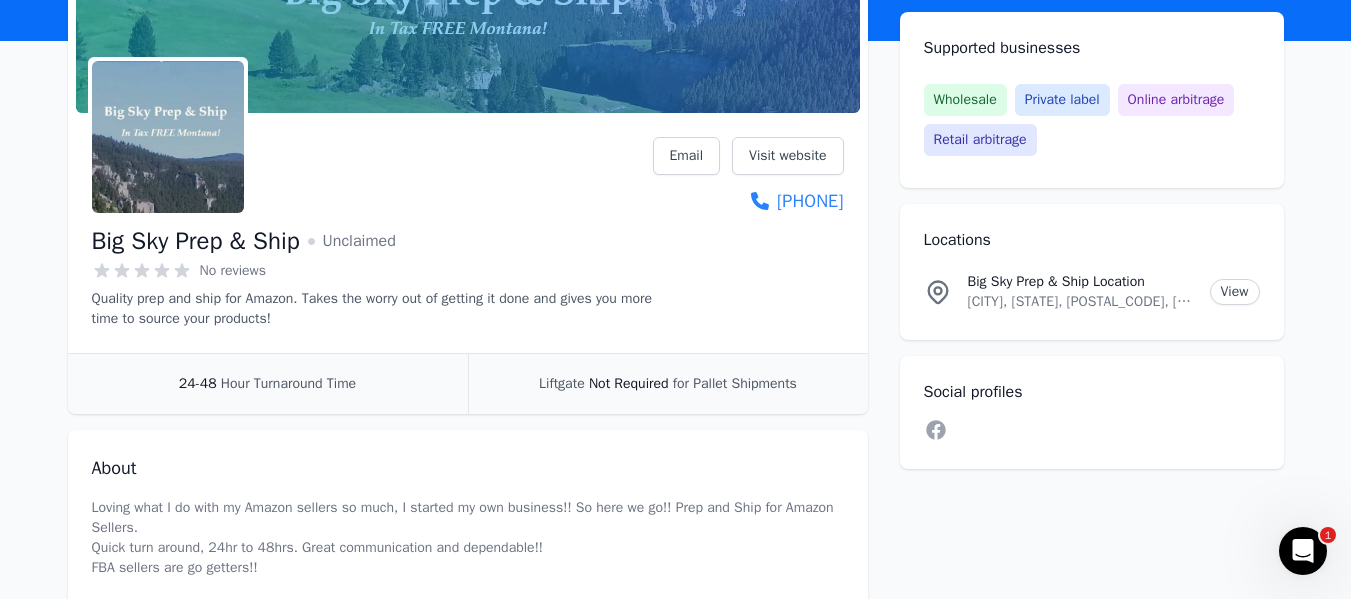 scroll, scrollTop: 192, scrollLeft: 0, axis: vertical 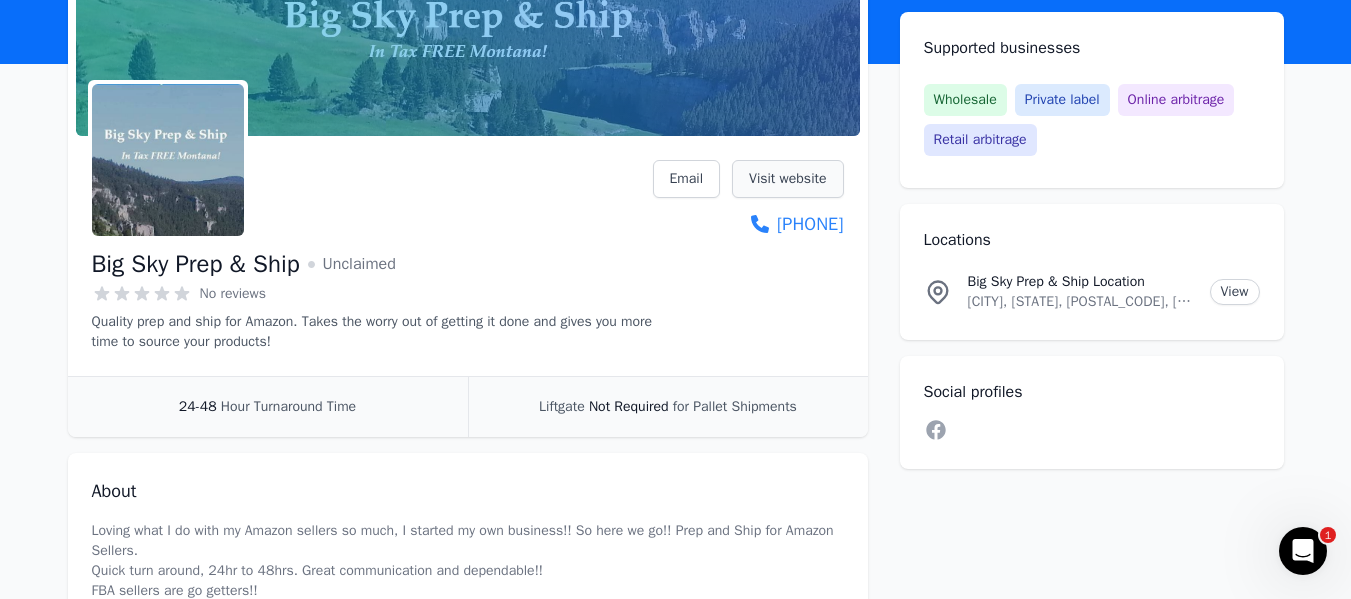 click on "Visit website" at bounding box center [787, 179] 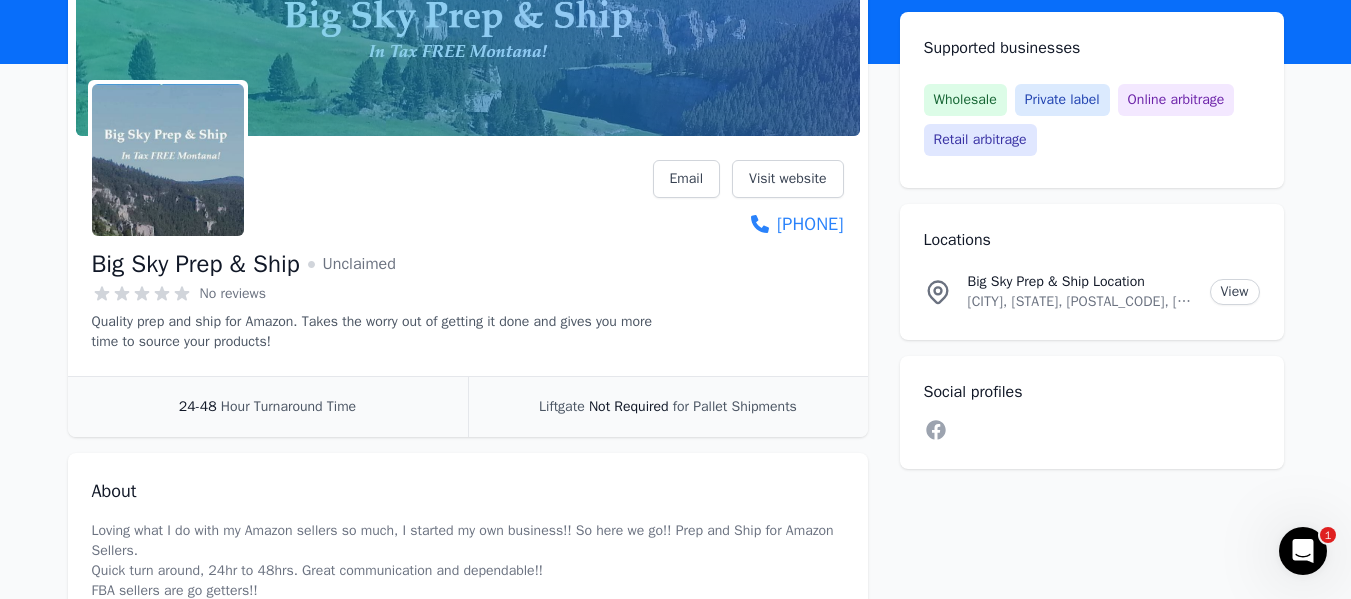 scroll, scrollTop: 0, scrollLeft: 0, axis: both 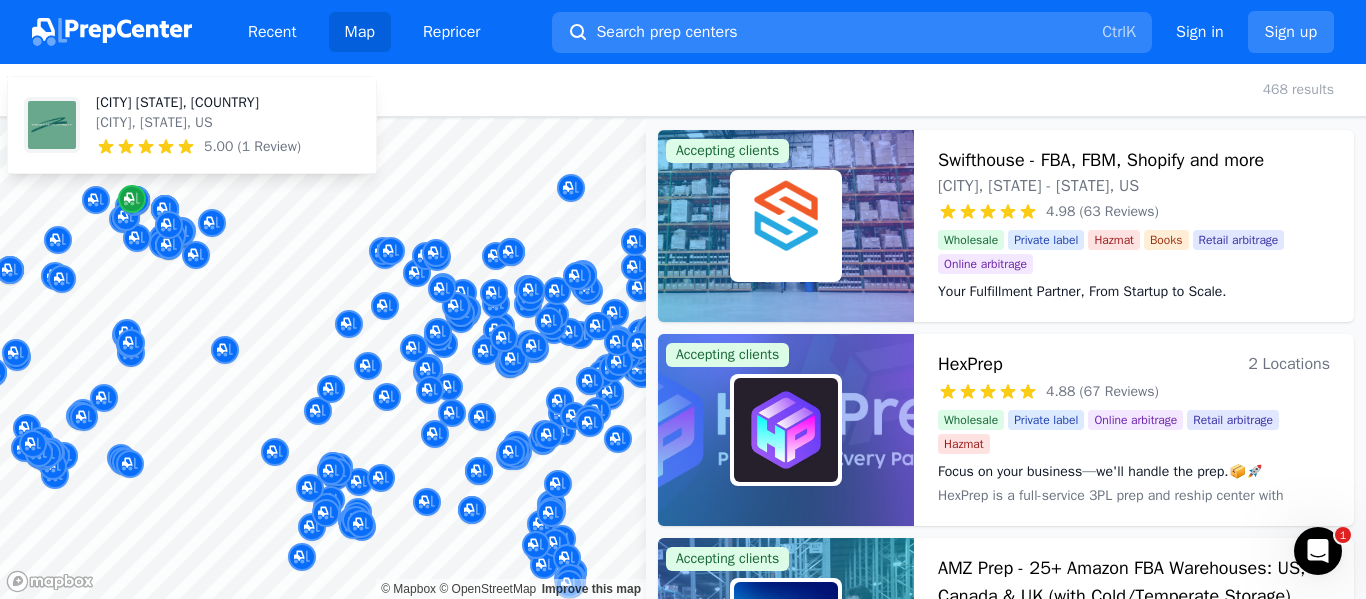 click 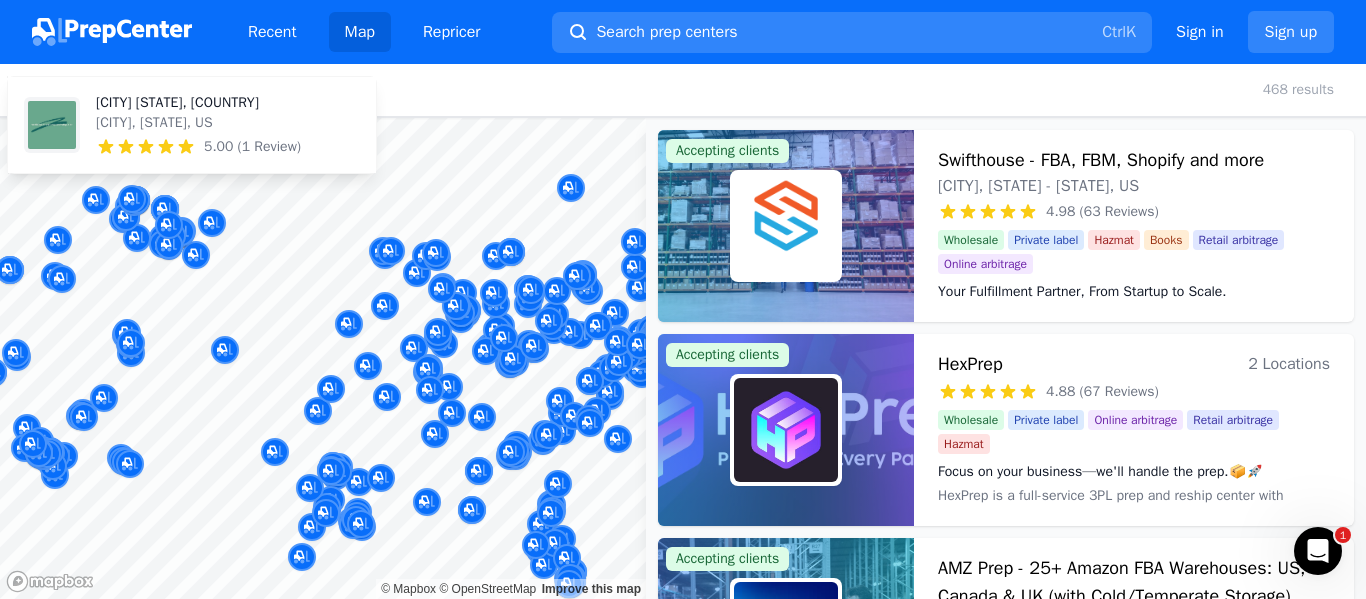 click on "Medicine River Prep and Ship,LLC" at bounding box center [198, 103] 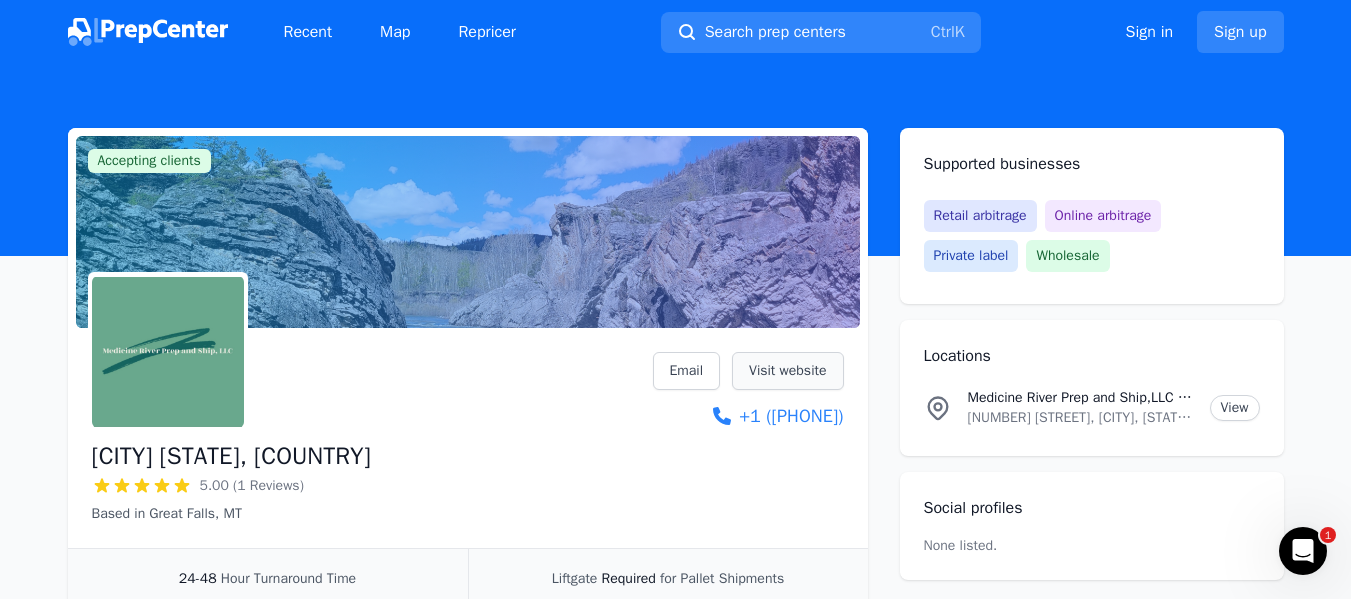 click on "Visit website" at bounding box center [787, 371] 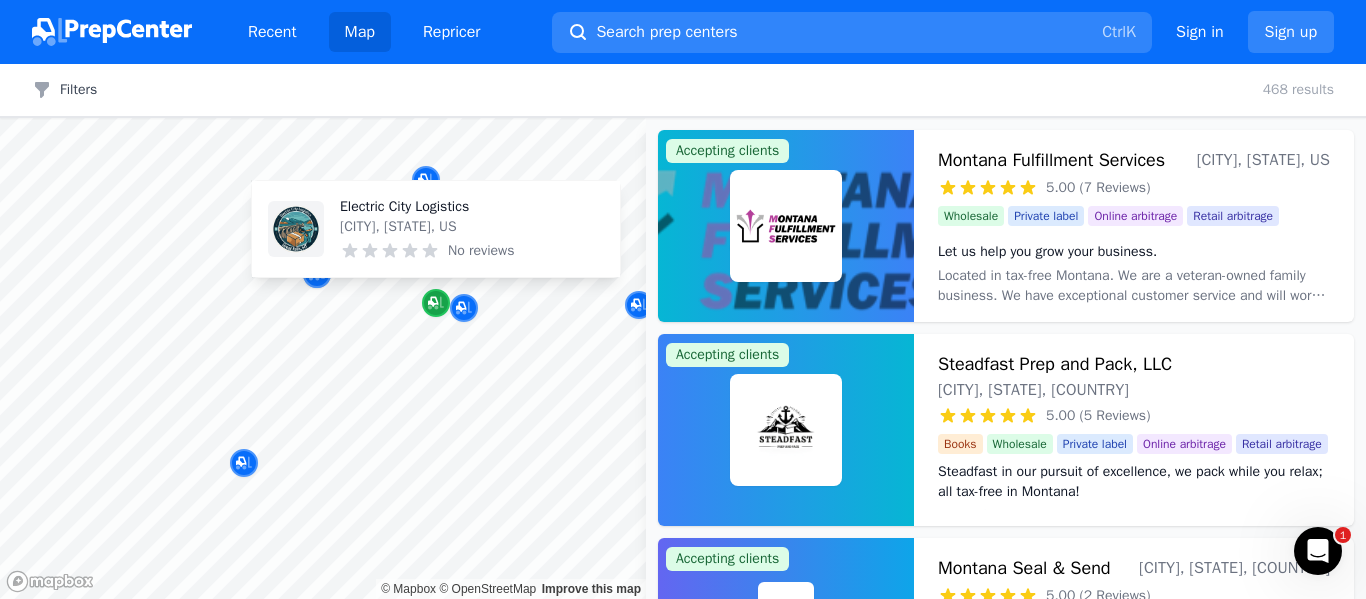 click 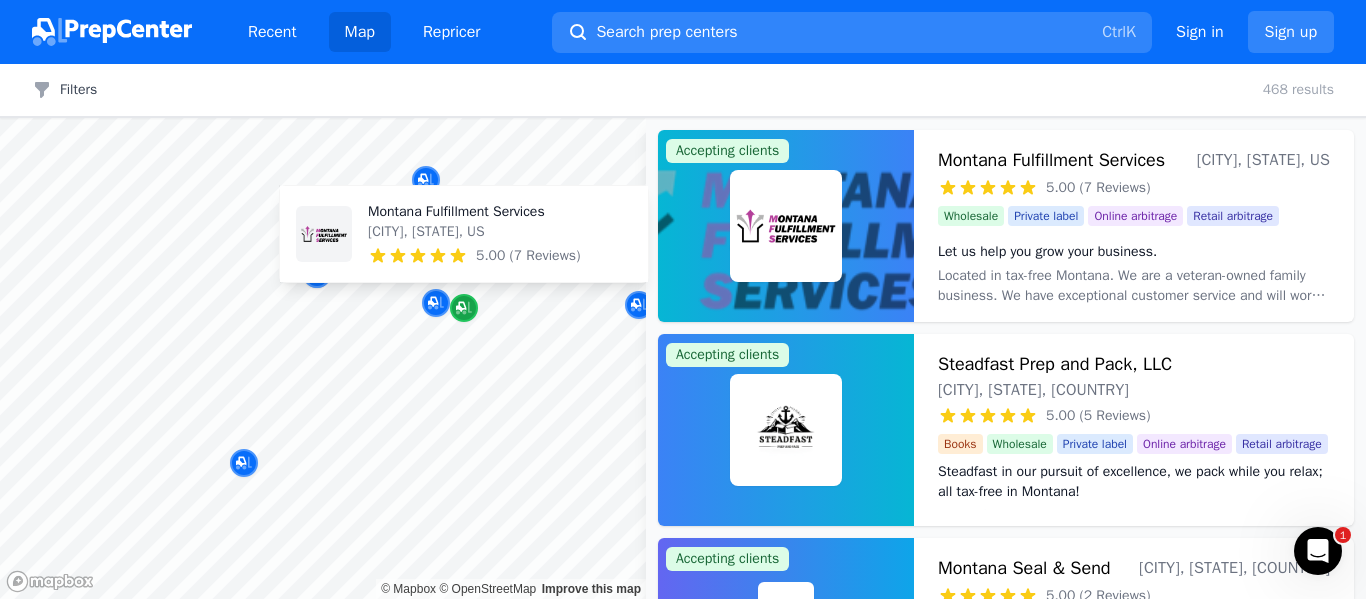 click at bounding box center (464, 308) 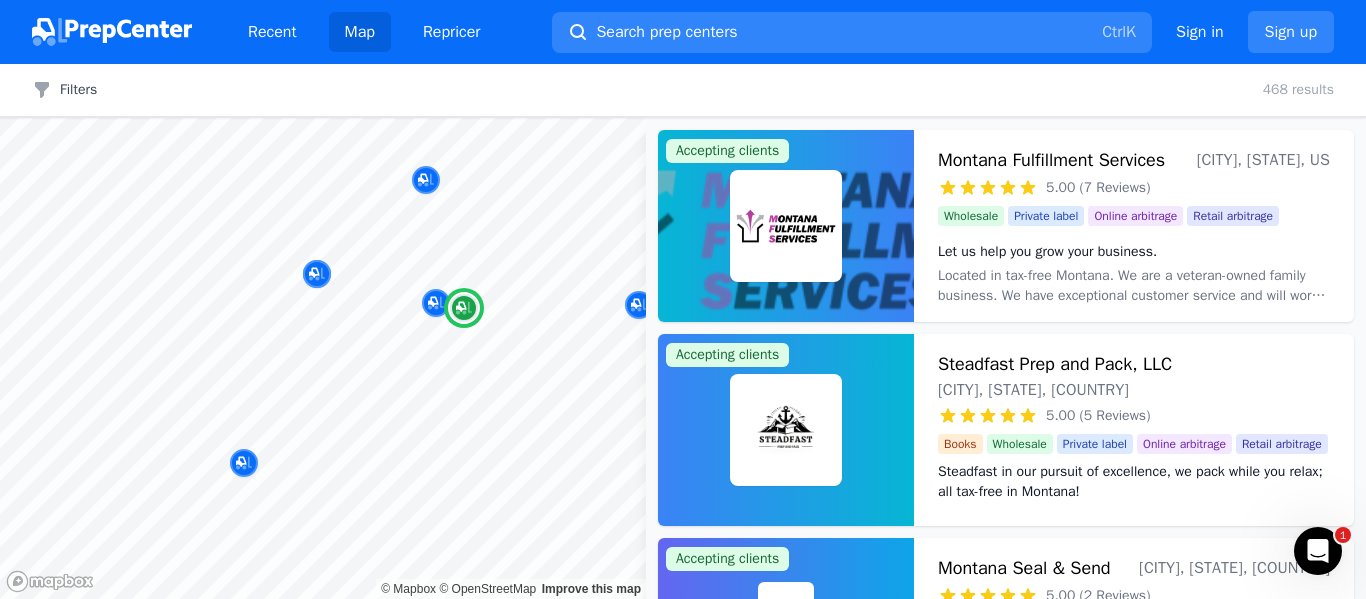 click on "5.00 (7 Reviews)" at bounding box center [1098, 188] 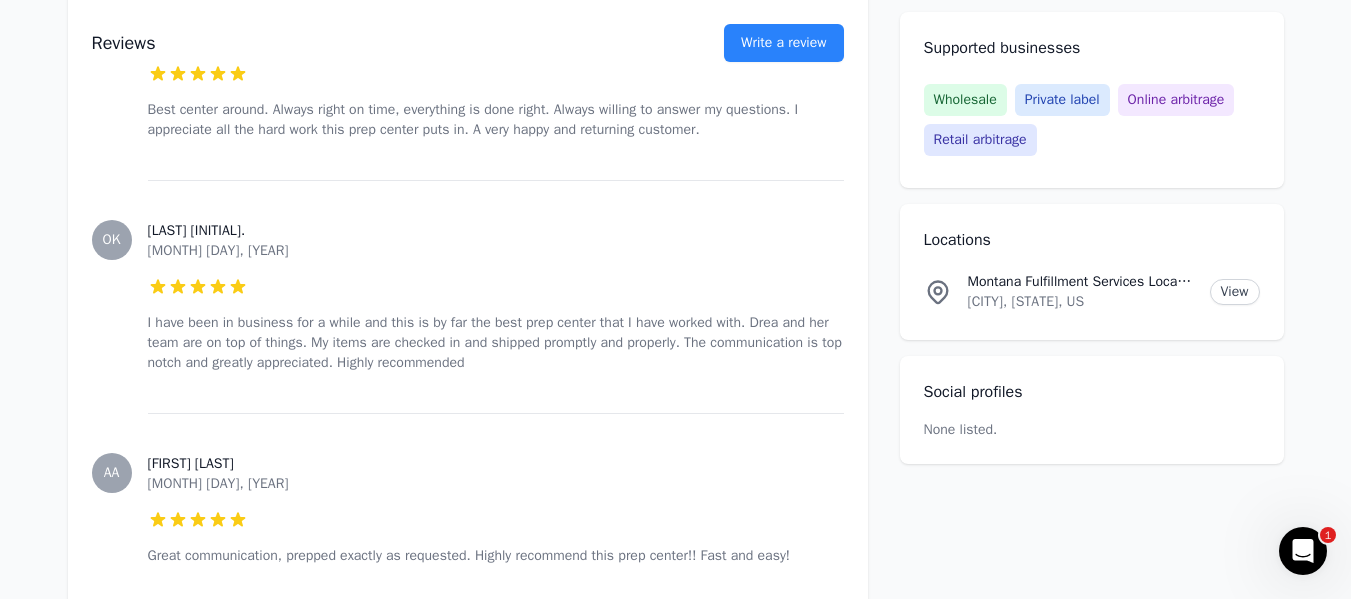 scroll, scrollTop: 900, scrollLeft: 0, axis: vertical 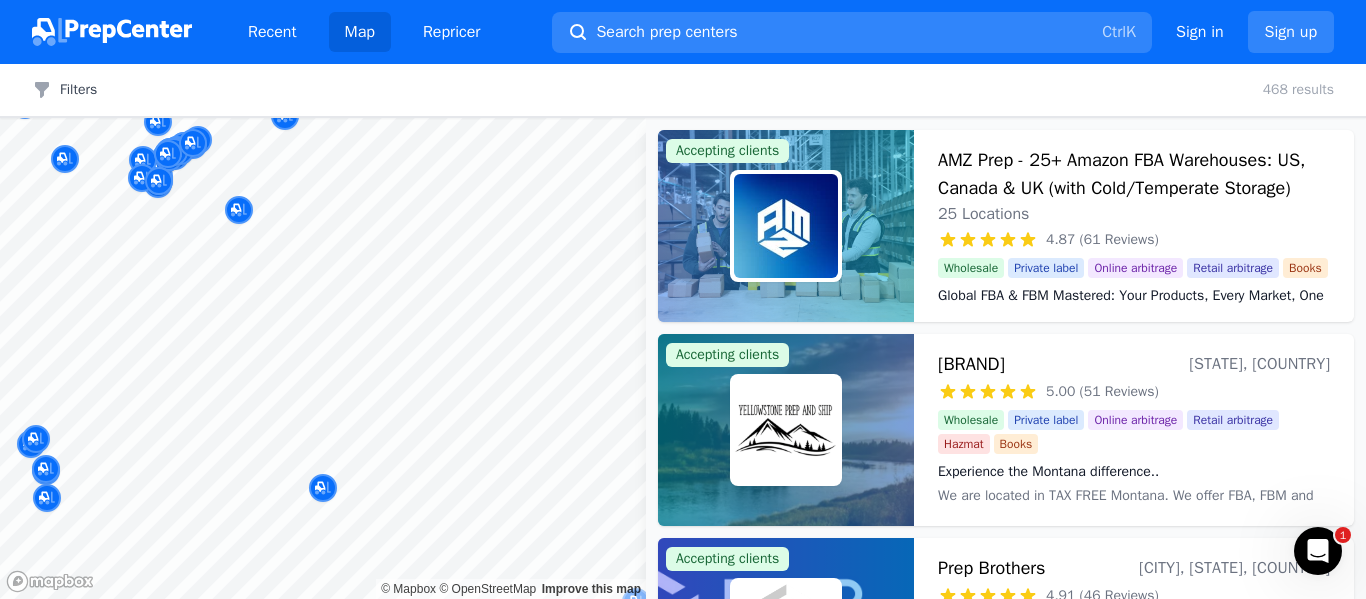 click on "Recent Map Repricer Search prep centers Ctrl  K Open main menu Sign in Sign up Filters Filters Clear all 468 results Map © Mapbox   © OpenStreetMap   Improve this map Accepting clients AMZ Prep - 25+ Amazon FBA Warehouses: US, Canada & UK (with Cold/Temperate Storage) 25 Locations 4.87 (61 Reviews) Global FBA & FBM Mastered: Your Products, Every Market, One Solution Wholesale Private label Online arbitrage Retail arbitrage Books Global FBA & FBM Mastered: Your Products, Every Market, One Solution Accepting clients Yellowstone Prep and Ship Montana , US 5.00 (51 Reviews) Experience the Montana difference.. Wholesale Private label Online arbitrage Retail arbitrage Hazmat Books Experience the Montana difference.. We are located in TAX FREE Montana. We offer FBA, FBM and OA prepping and shipping services.  Accepting clients Prep Brothers Billings, Montana, US 4.91 (46 Reviews) Your Trust Partner in Prep Online arbitrage Private label Wholesale Your Trust Partner in Prep Accepting clients KCDC Logistics Books" at bounding box center (683, 299) 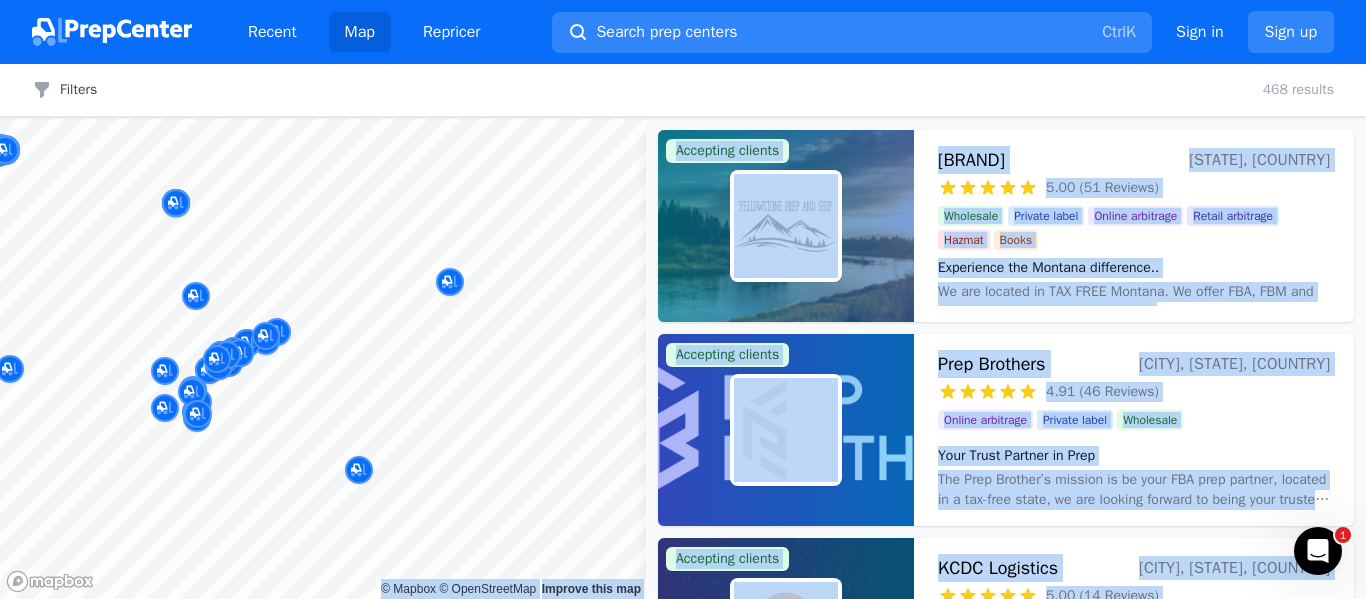 drag, startPoint x: 180, startPoint y: 234, endPoint x: 226, endPoint y: 281, distance: 65.76473 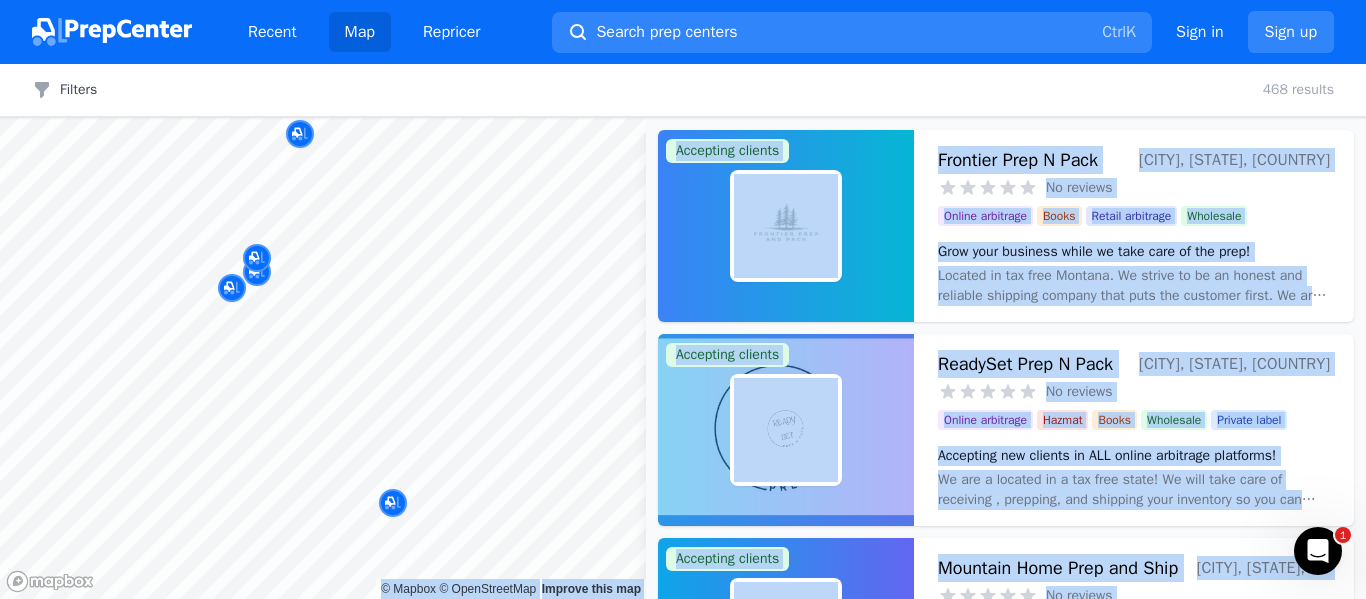 click on "Recent Map Repricer Search prep centers Ctrl  K Open main menu Sign in Sign up Filters Filters Clear all 468 results Map © Mapbox   © OpenStreetMap   Improve this map Accepting clients Frontier Prep N Pack Helena, Montana, US No reviews Grow your business while we take care of the prep! Online arbitrage Books Retail arbitrage Wholesale Grow your business while we take care of the prep! Located in tax free Montana.  We strive to be an honest and reliable shipping company that puts the customer first. We are looking for long term clients who value a working relationship with excellent communication and smooth shipments to keep your online business operating.  Accepting clients ReadySet Prep N Pack Helena, MT, US No reviews Accepting new clients in ALL online arbitrage platforms!  Online arbitrage Hazmat Books Wholesale Private label Accepting new clients in ALL online arbitrage platforms!  Accepting clients Mountain Home Prep and Ship BOZEMAN, MONTANA, US No reviews Serving up the best services! Private label" at bounding box center (683, 299) 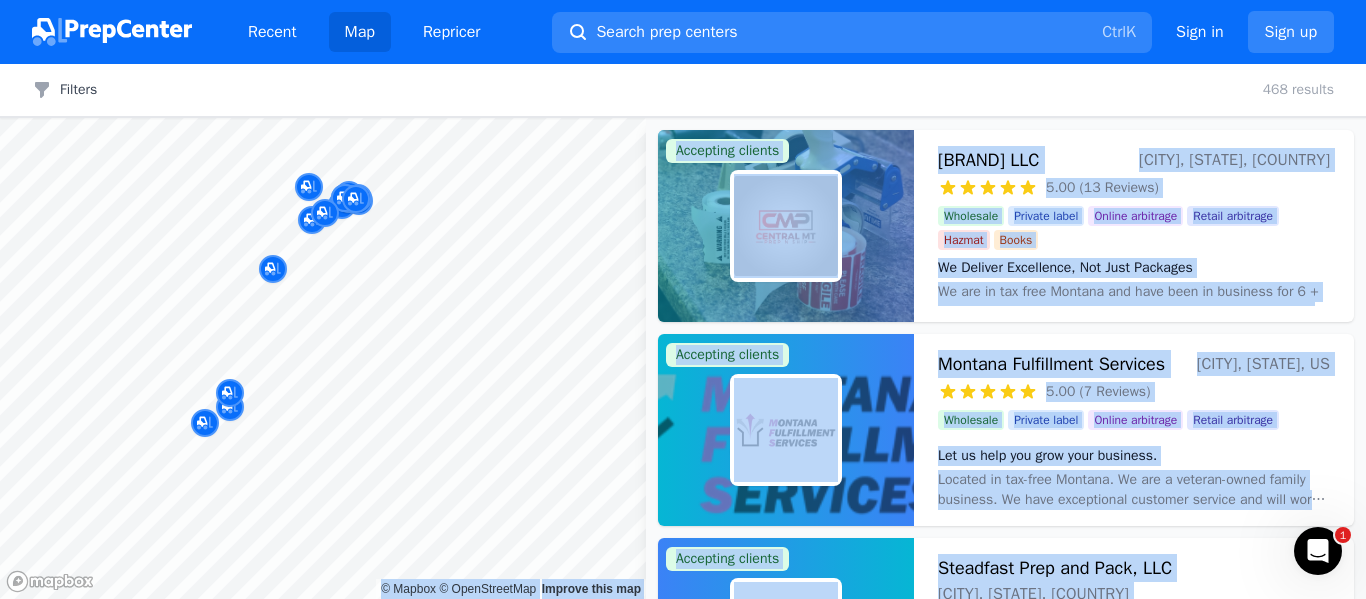 drag, startPoint x: 365, startPoint y: 241, endPoint x: 364, endPoint y: 344, distance: 103.00485 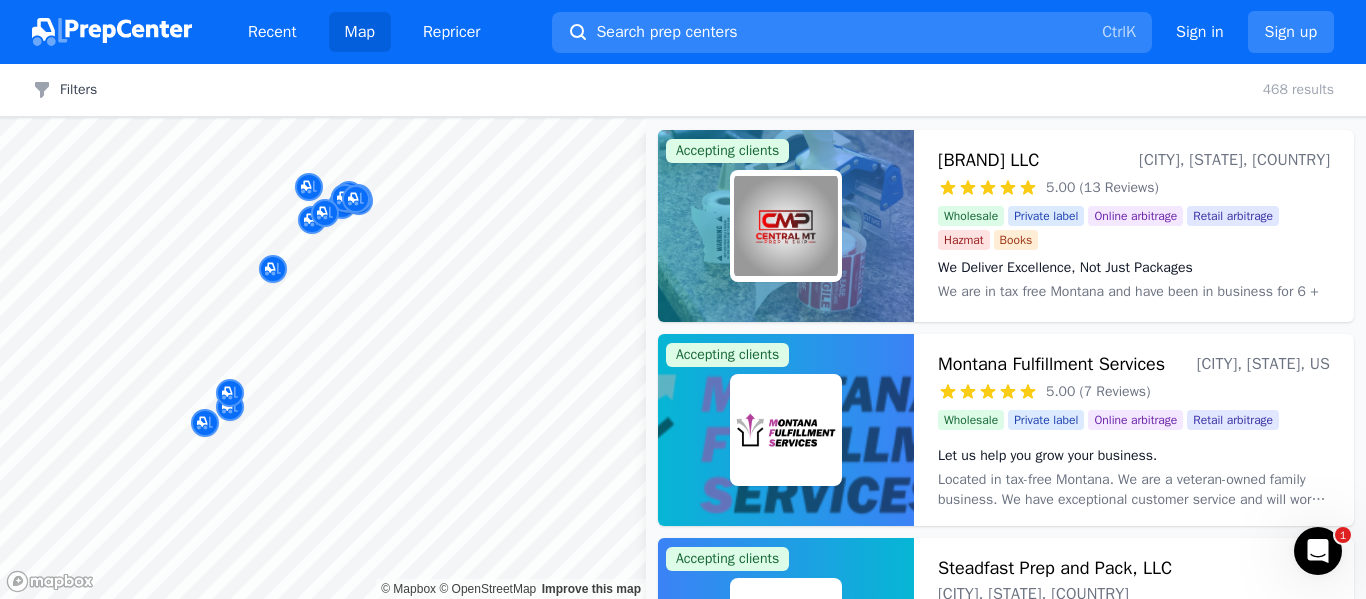 click at bounding box center (257, 236) 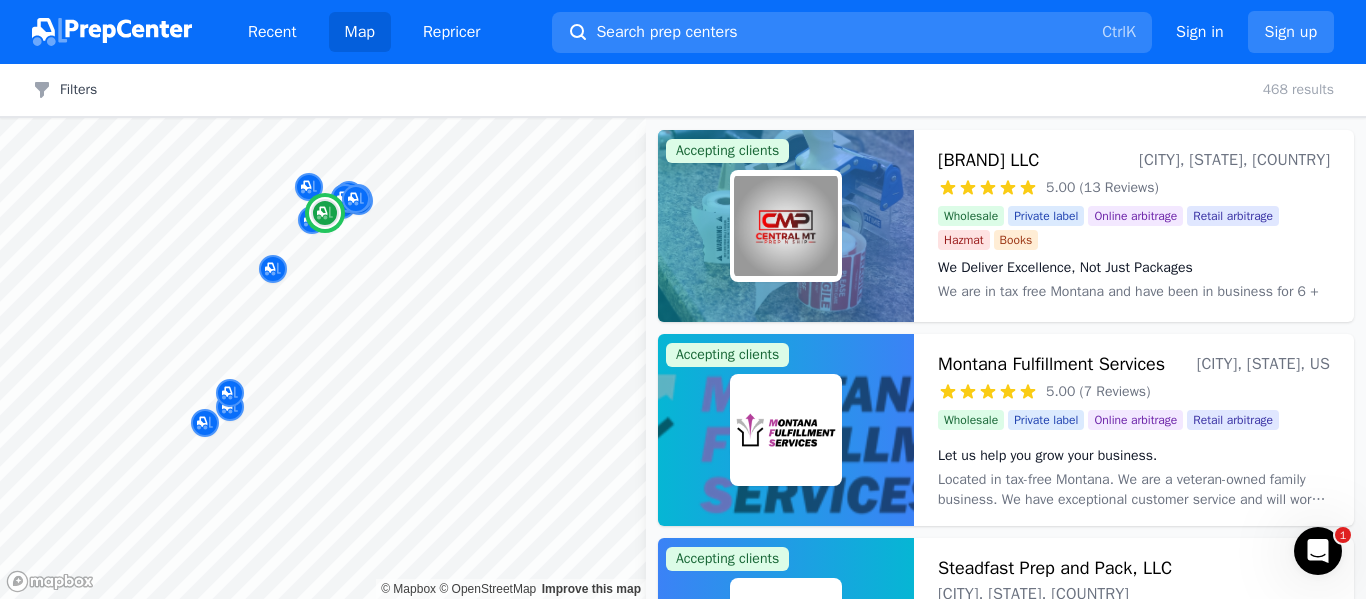 click on "Central Mt Prep N Ship LLC" at bounding box center (988, 160) 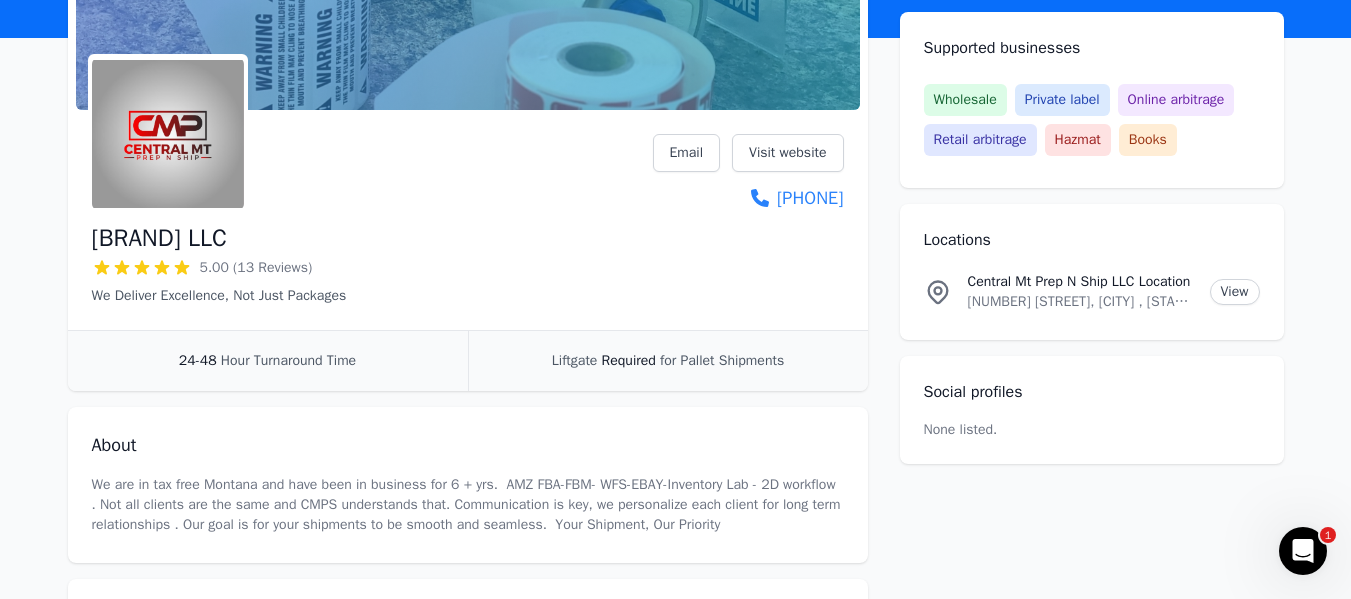 scroll, scrollTop: 200, scrollLeft: 0, axis: vertical 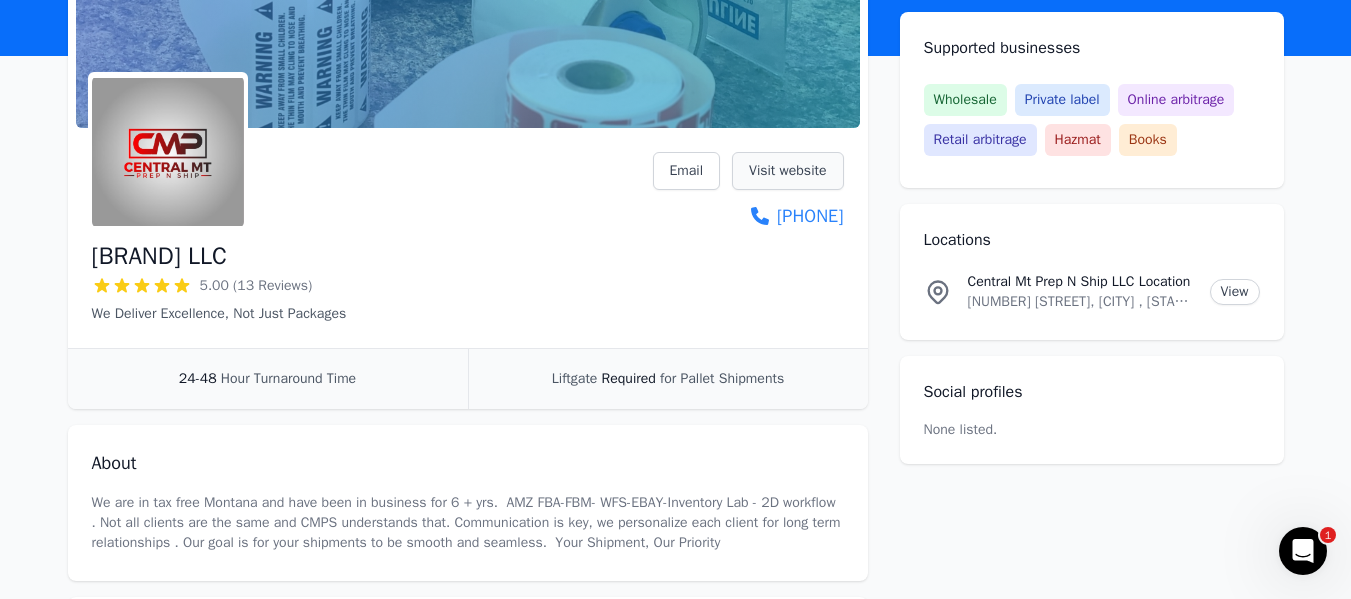 click on "Visit website" at bounding box center (787, 171) 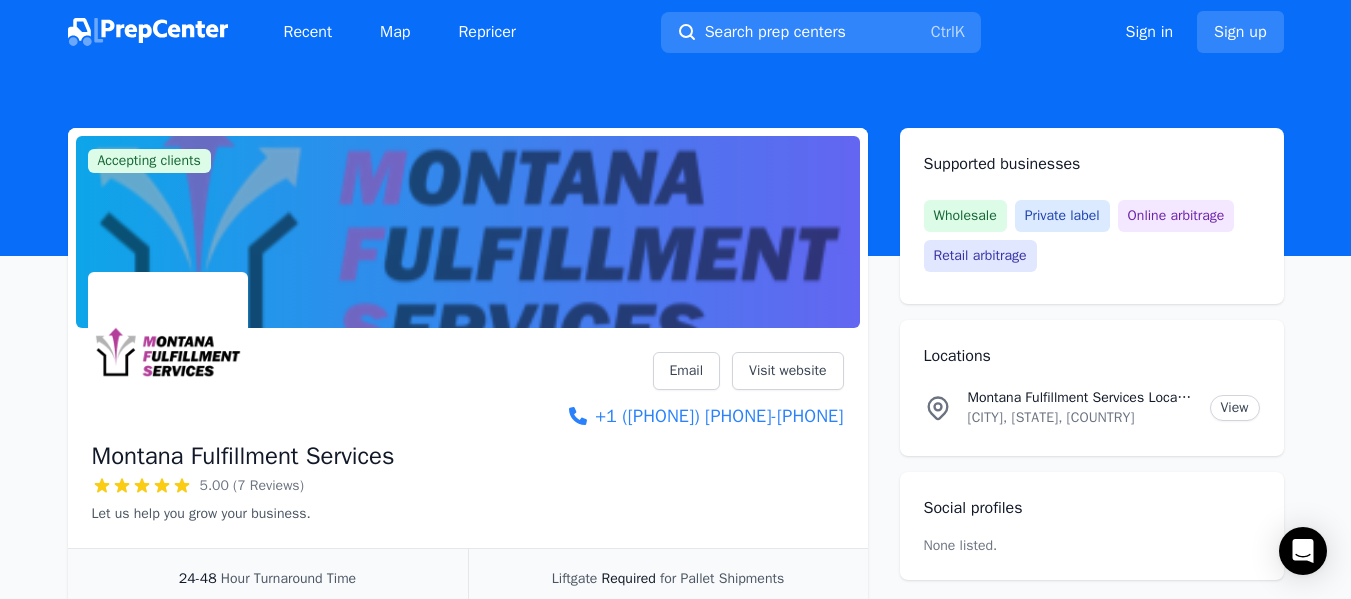 scroll, scrollTop: 0, scrollLeft: 0, axis: both 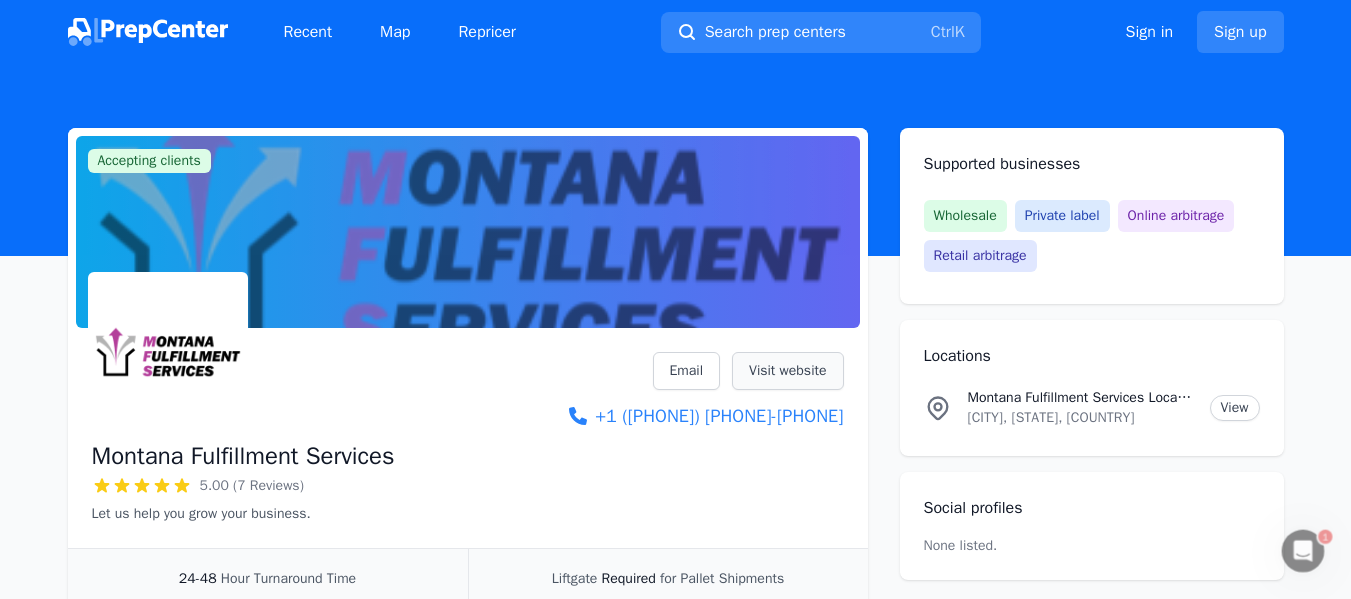 click on "Visit website" at bounding box center [787, 371] 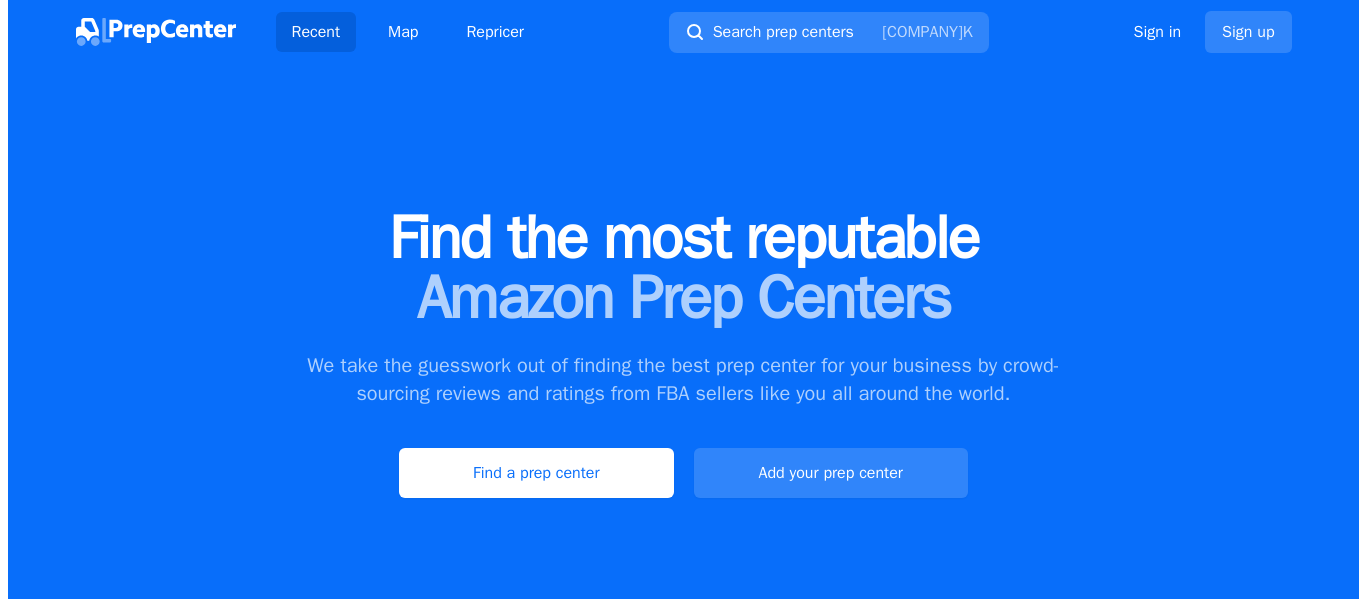 scroll, scrollTop: 0, scrollLeft: 0, axis: both 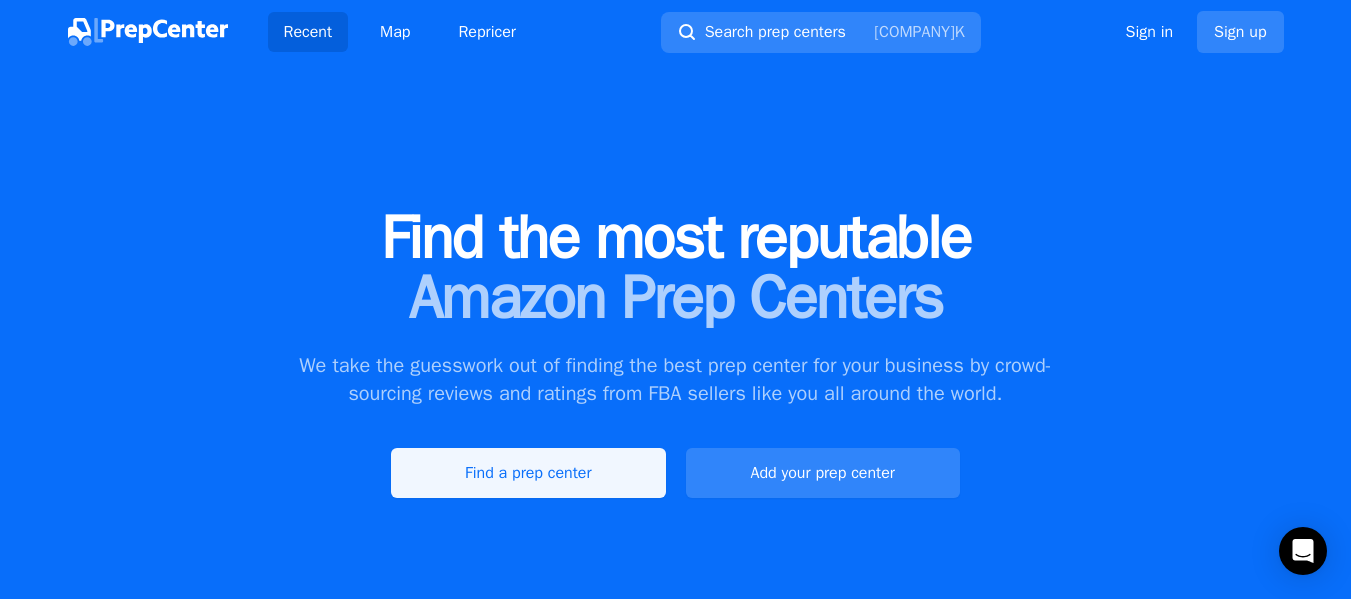 click on "Find a prep center" at bounding box center (528, 473) 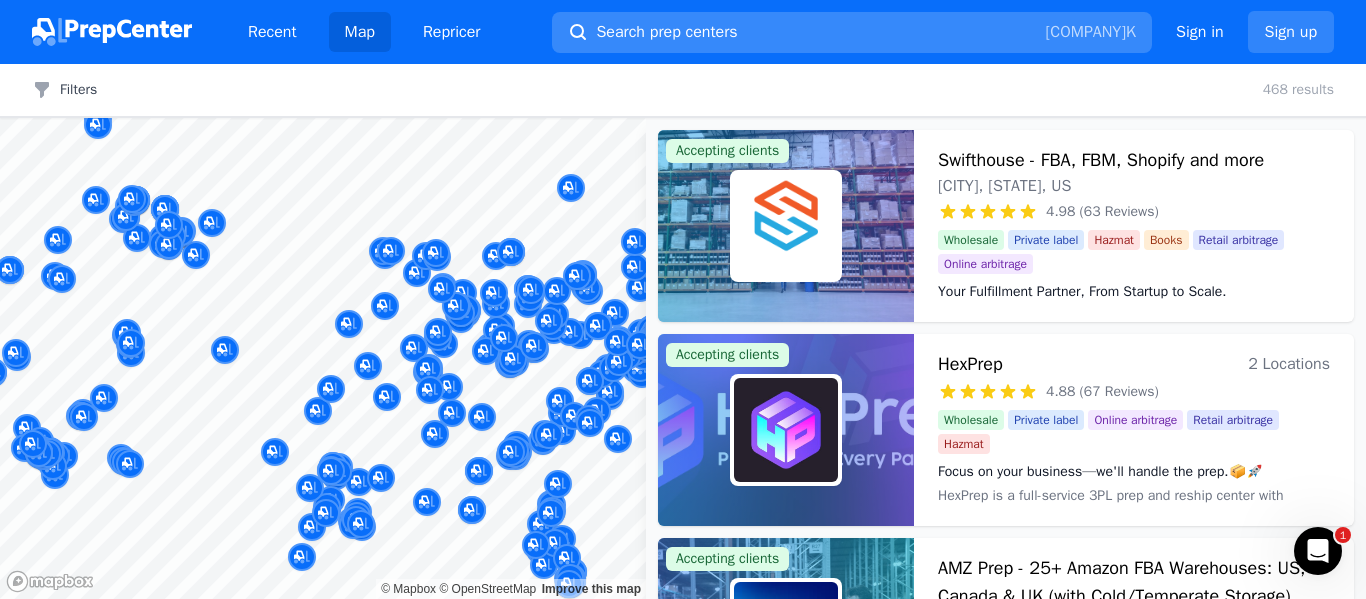 scroll, scrollTop: 0, scrollLeft: 0, axis: both 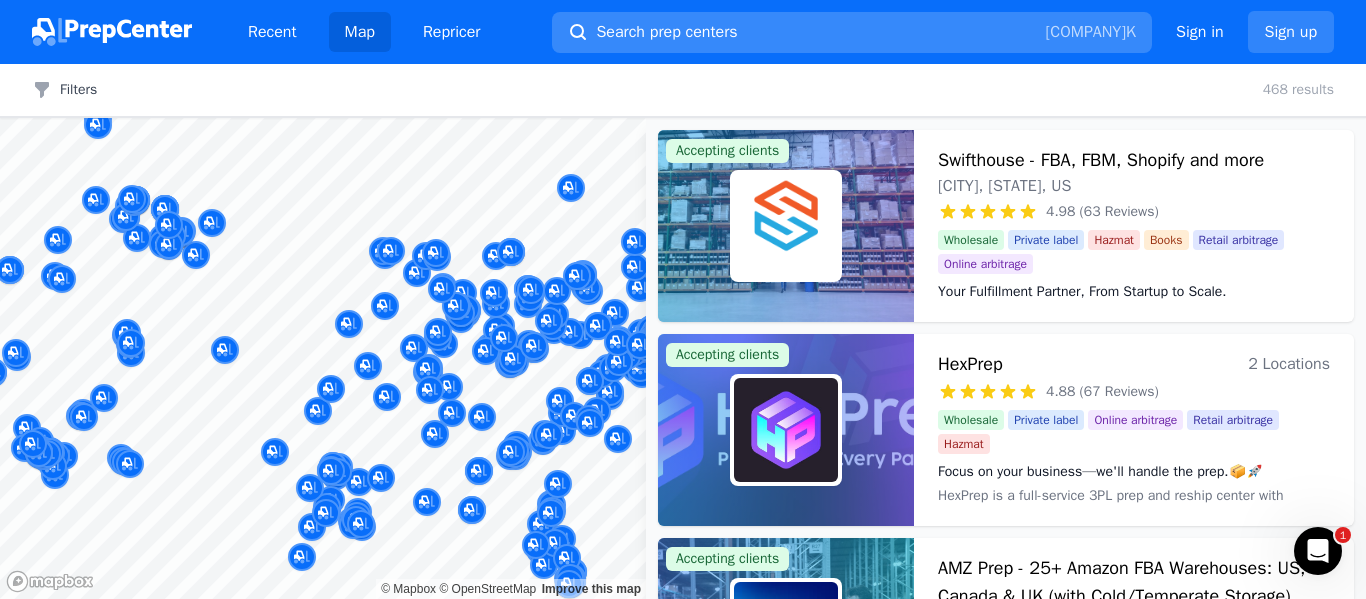 click on "Search prep centers" at bounding box center [666, 32] 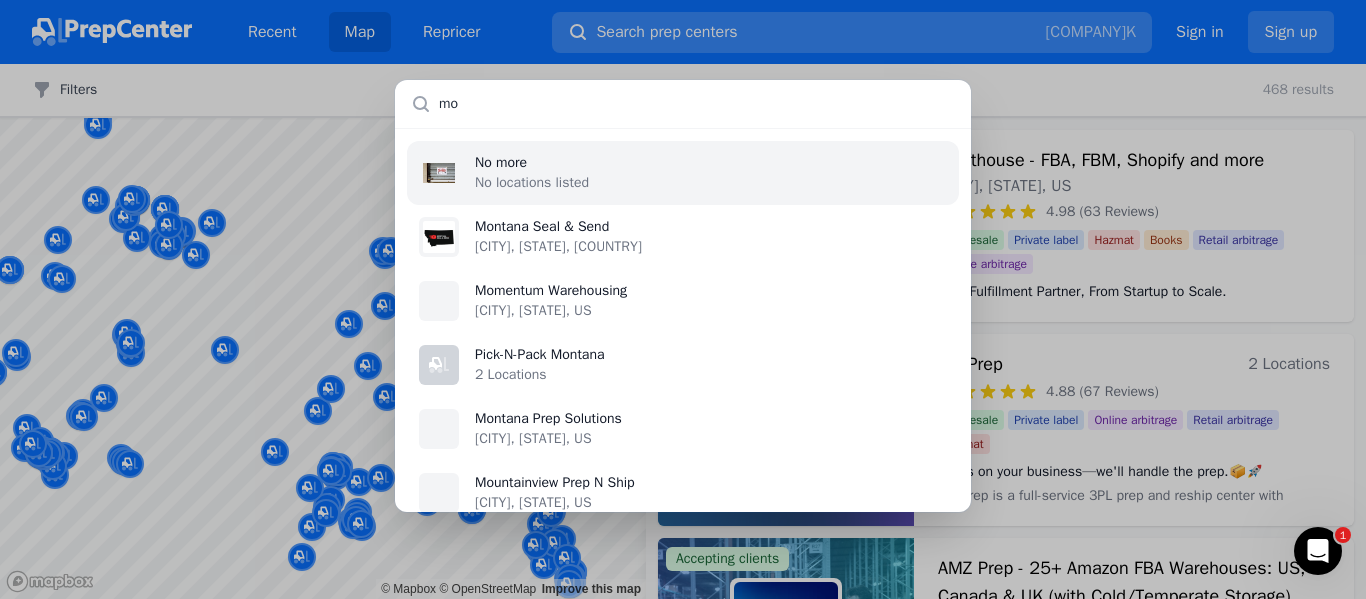 type on "m" 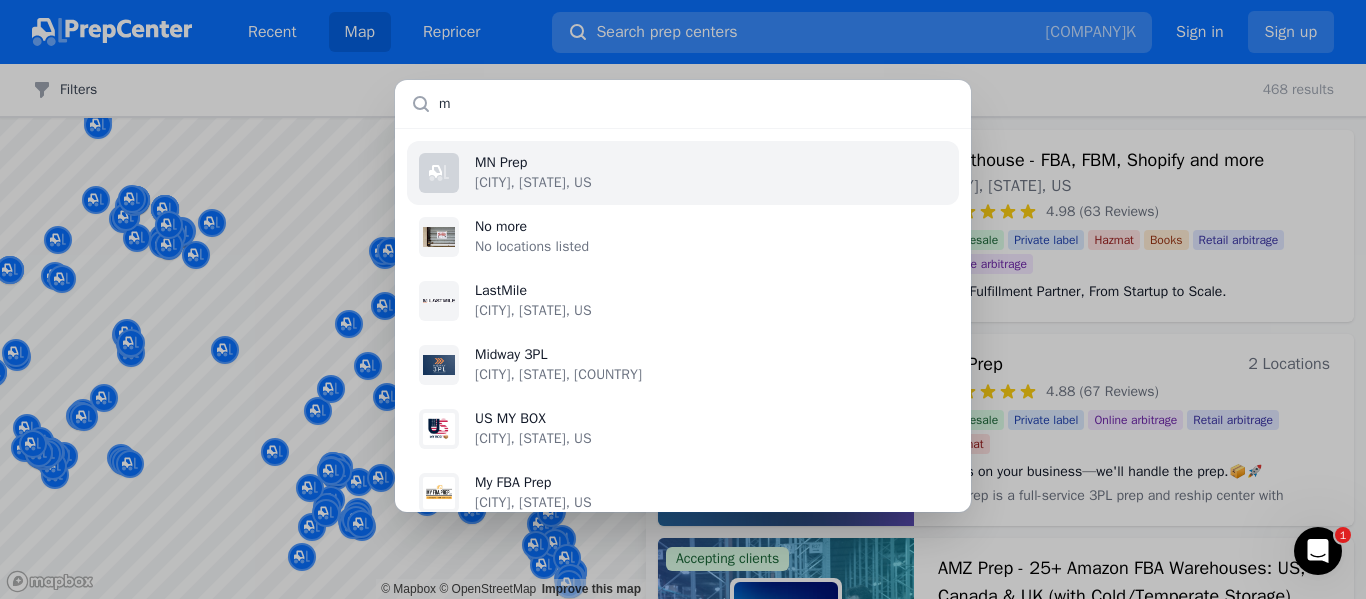 type 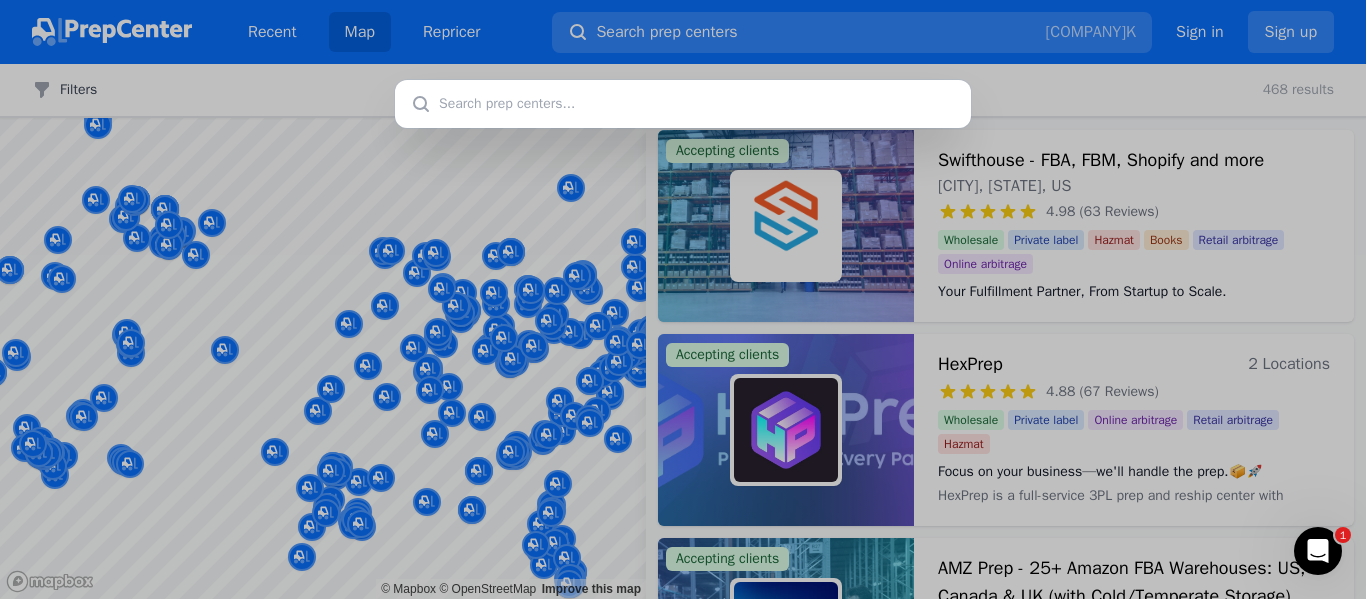 click at bounding box center (683, 299) 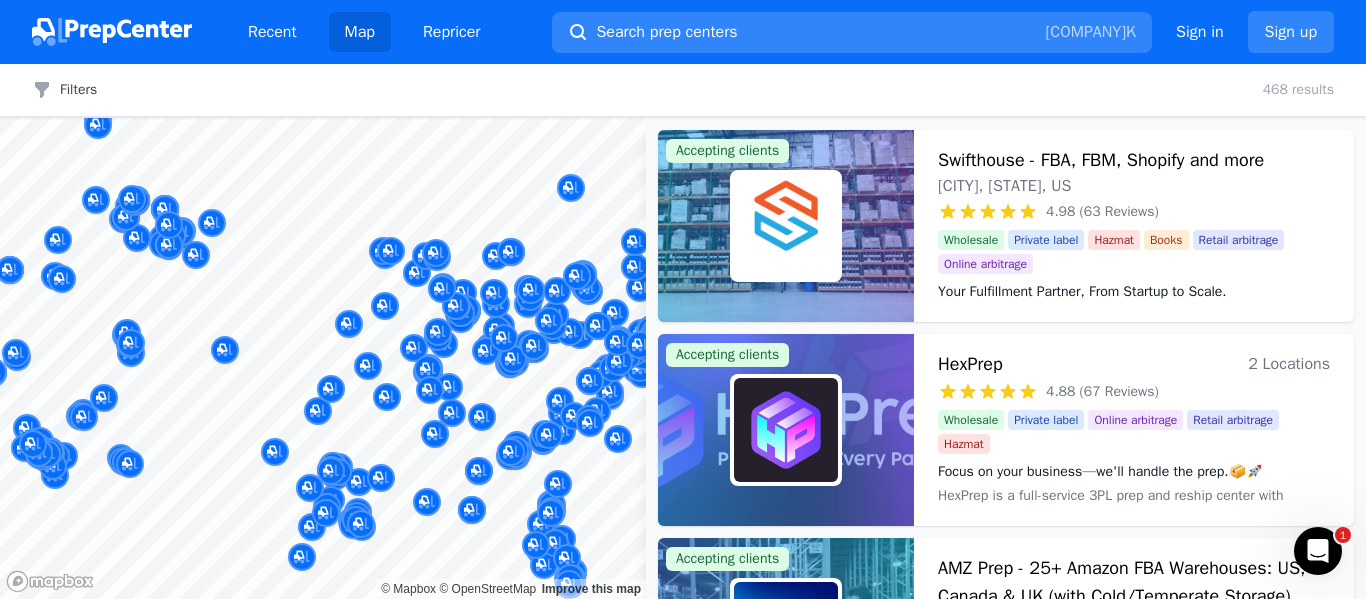 click at bounding box center (192, 187) 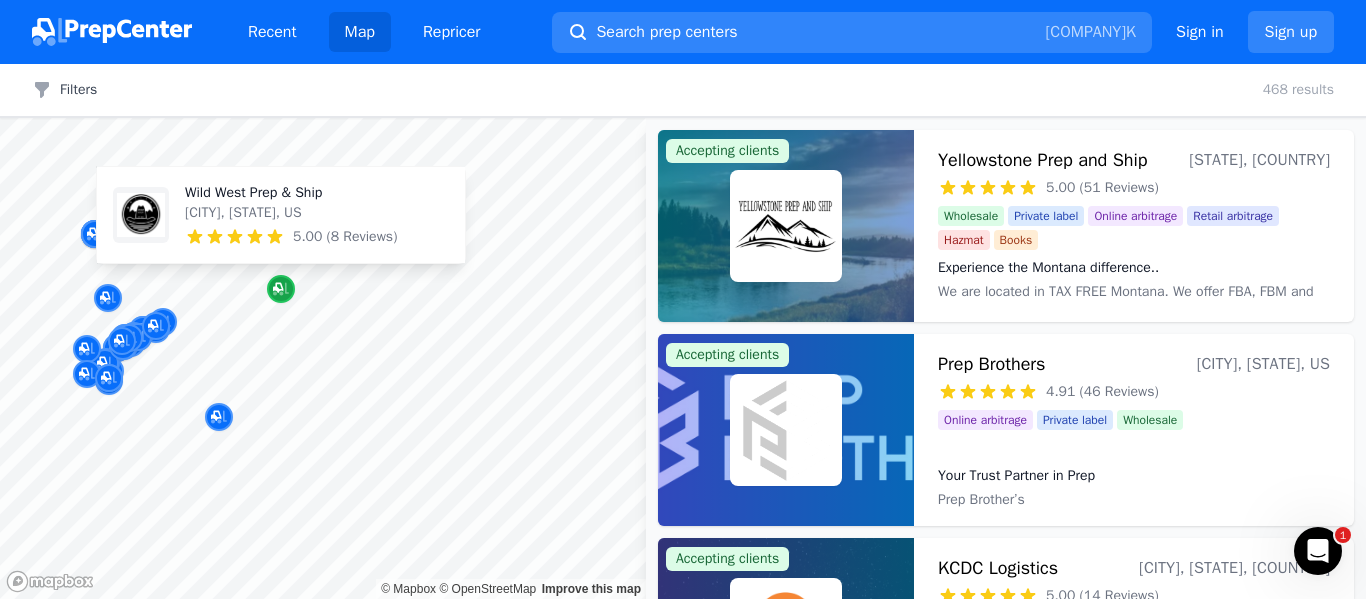 click 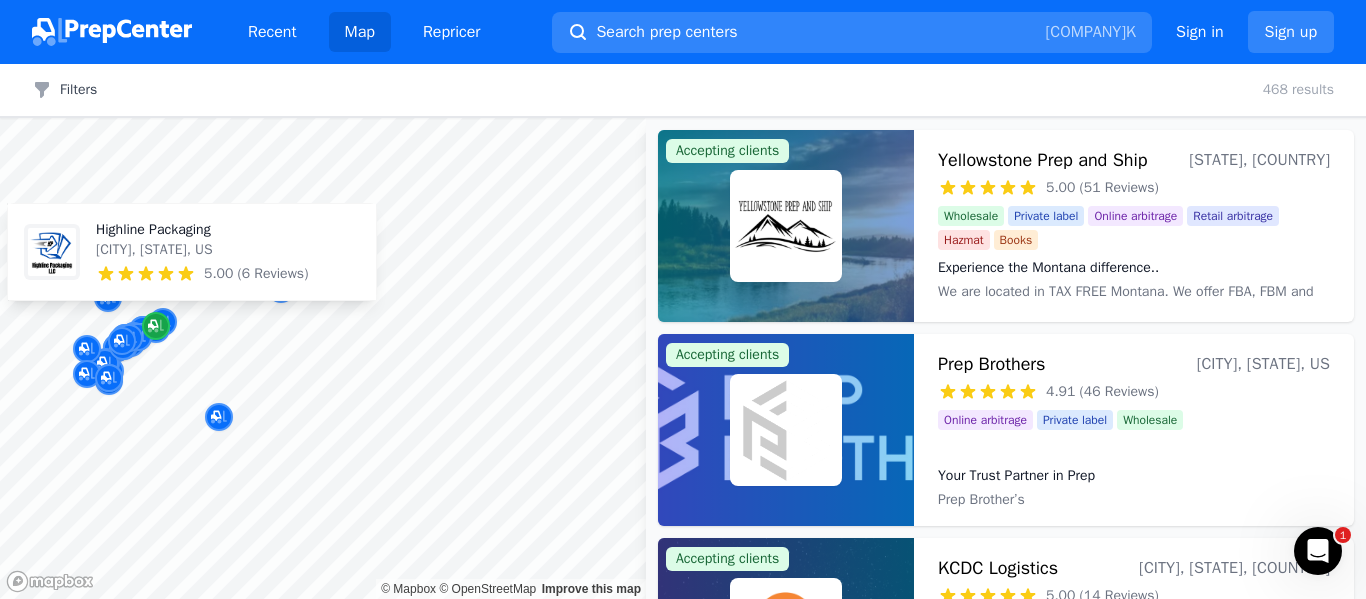 click 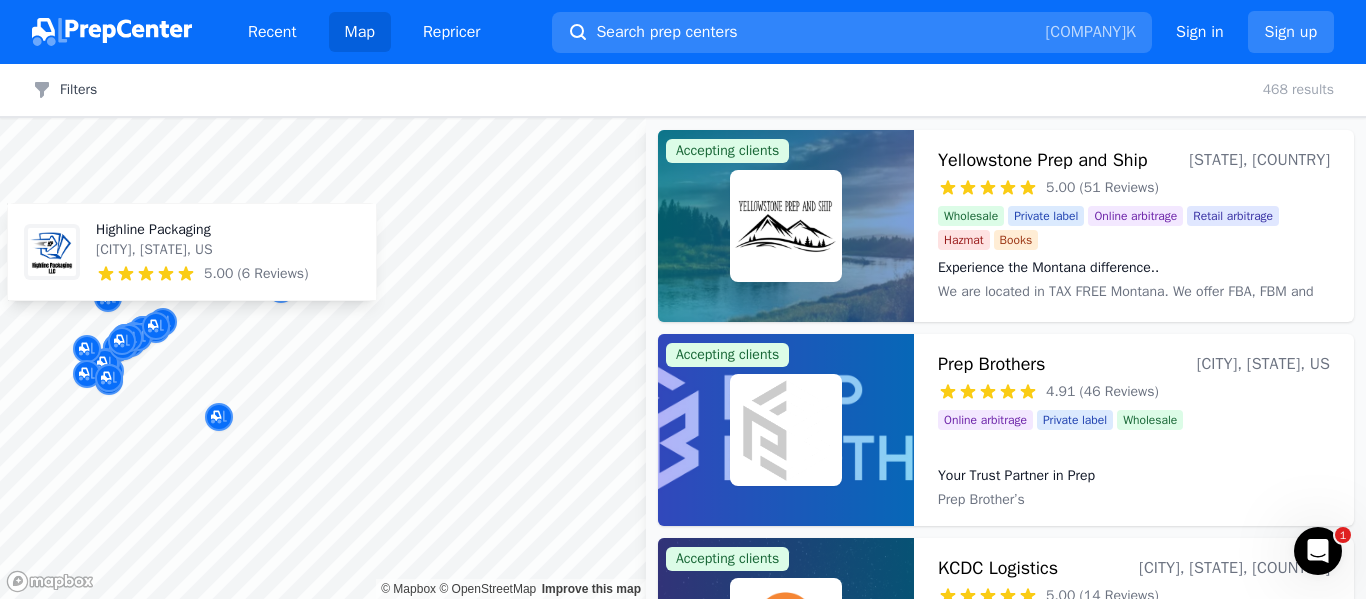 click at bounding box center [192, 223] 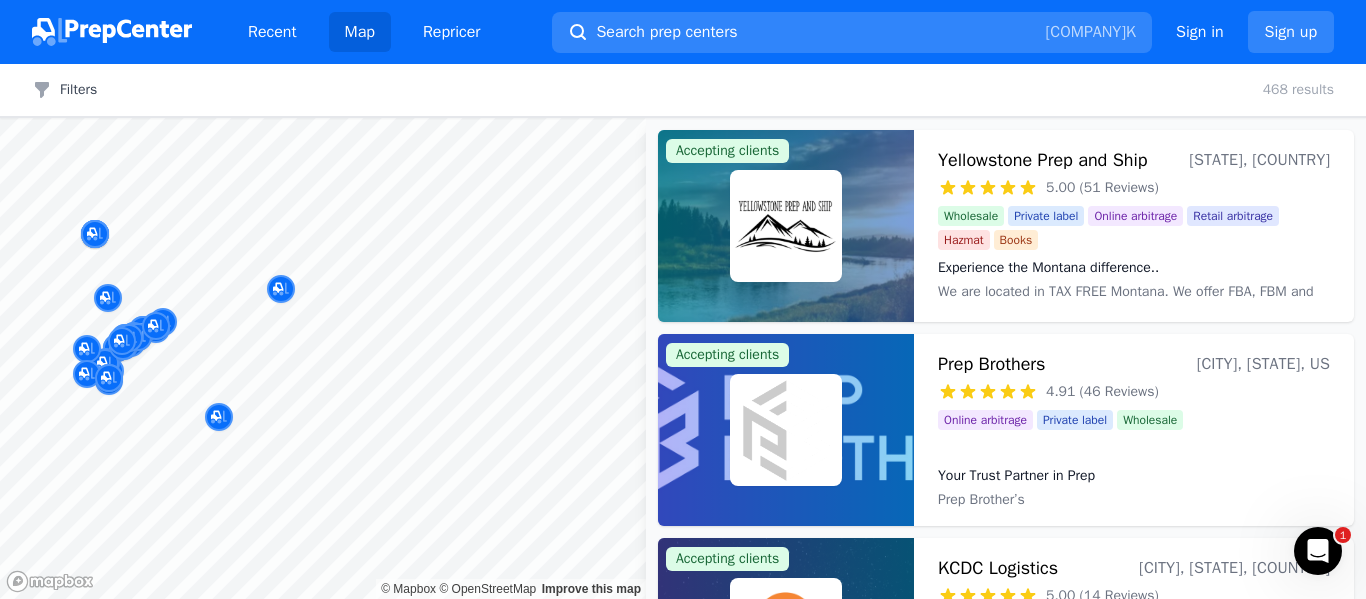 click at bounding box center (192, 223) 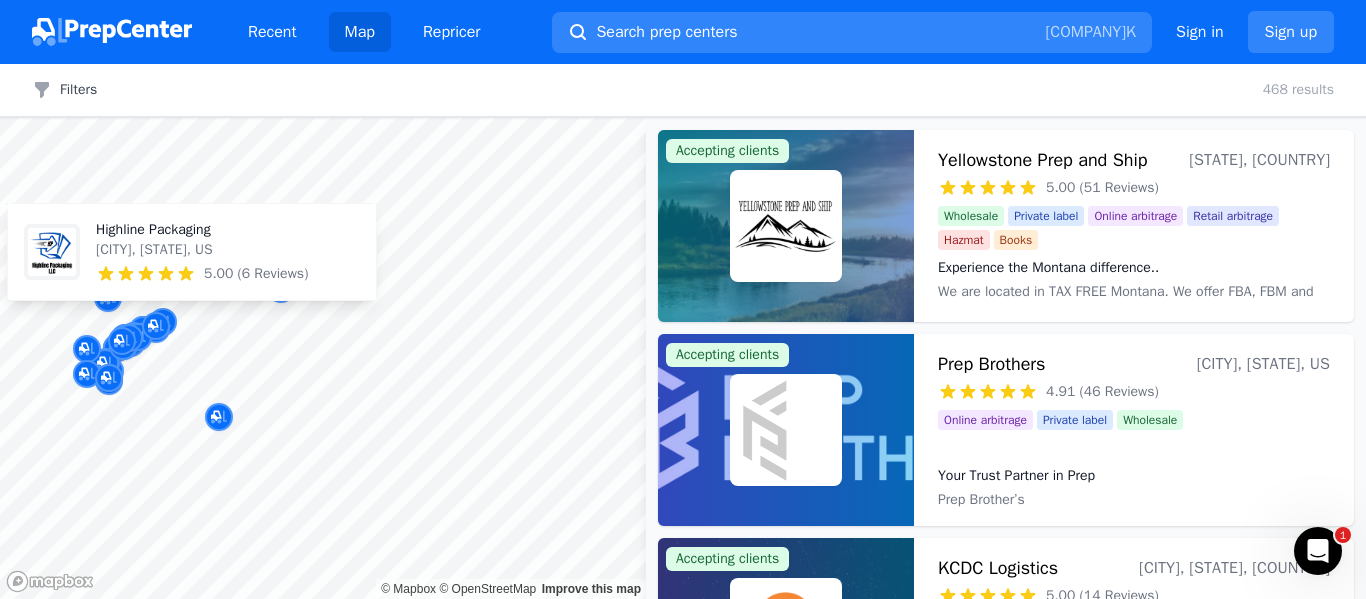 click on "Highline Packaging" at bounding box center (202, 230) 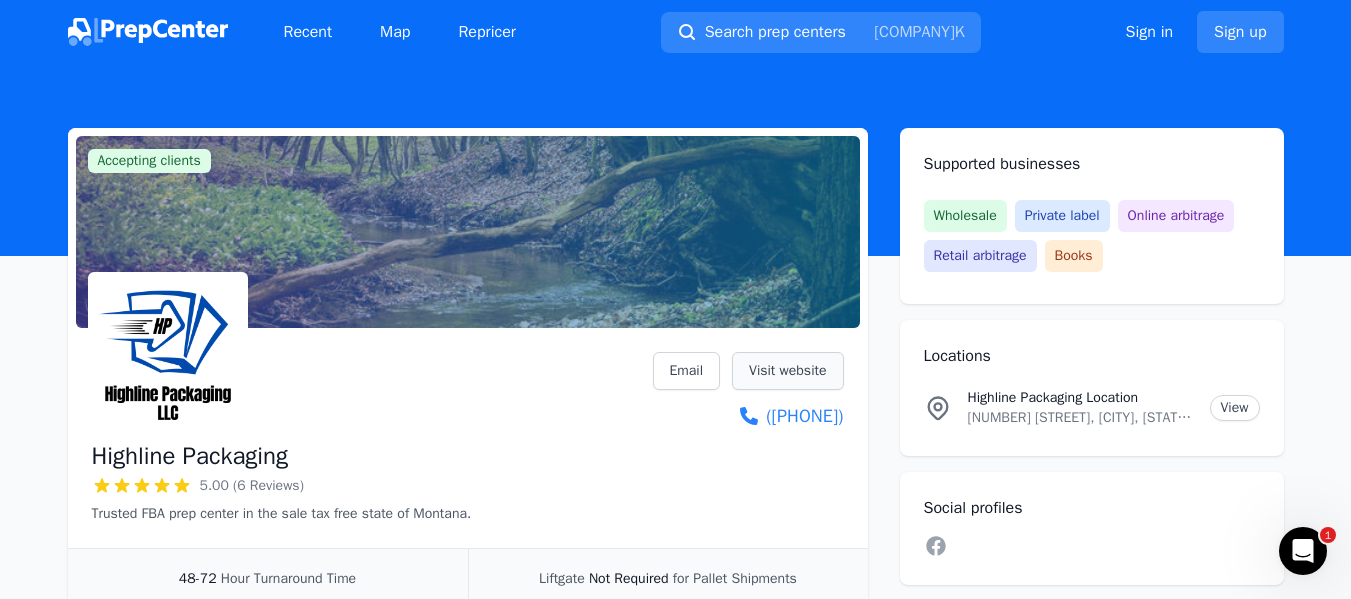 click on "Visit website" at bounding box center [787, 371] 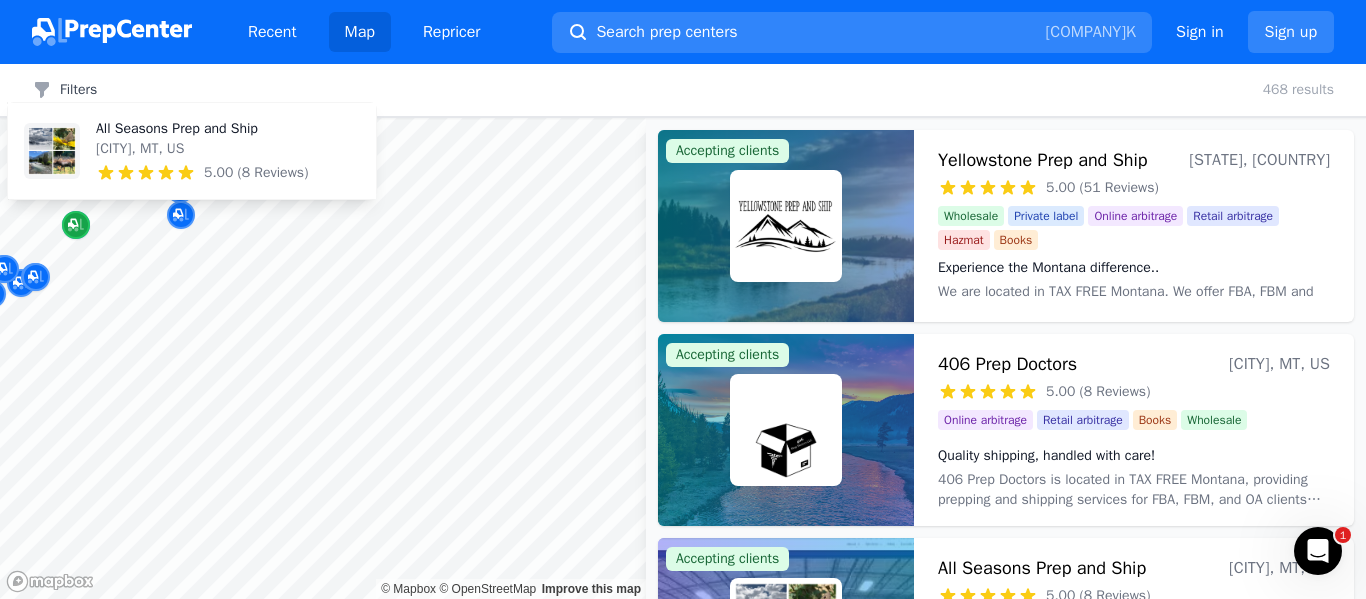 click 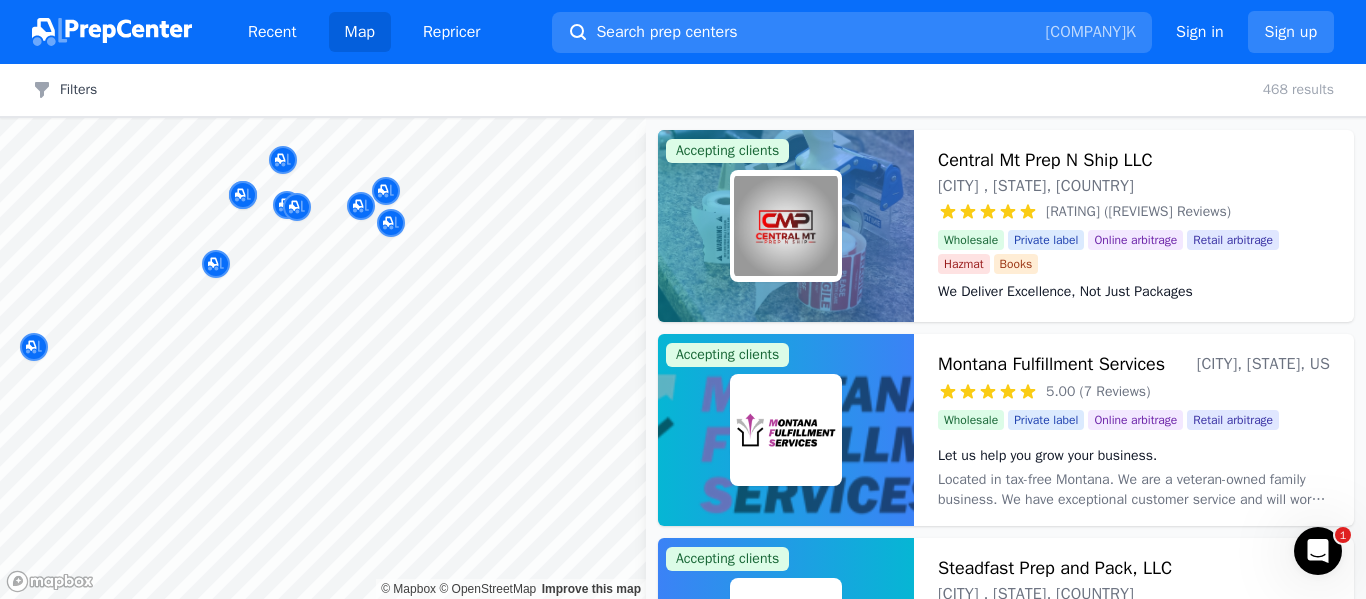 click at bounding box center (290, 242) 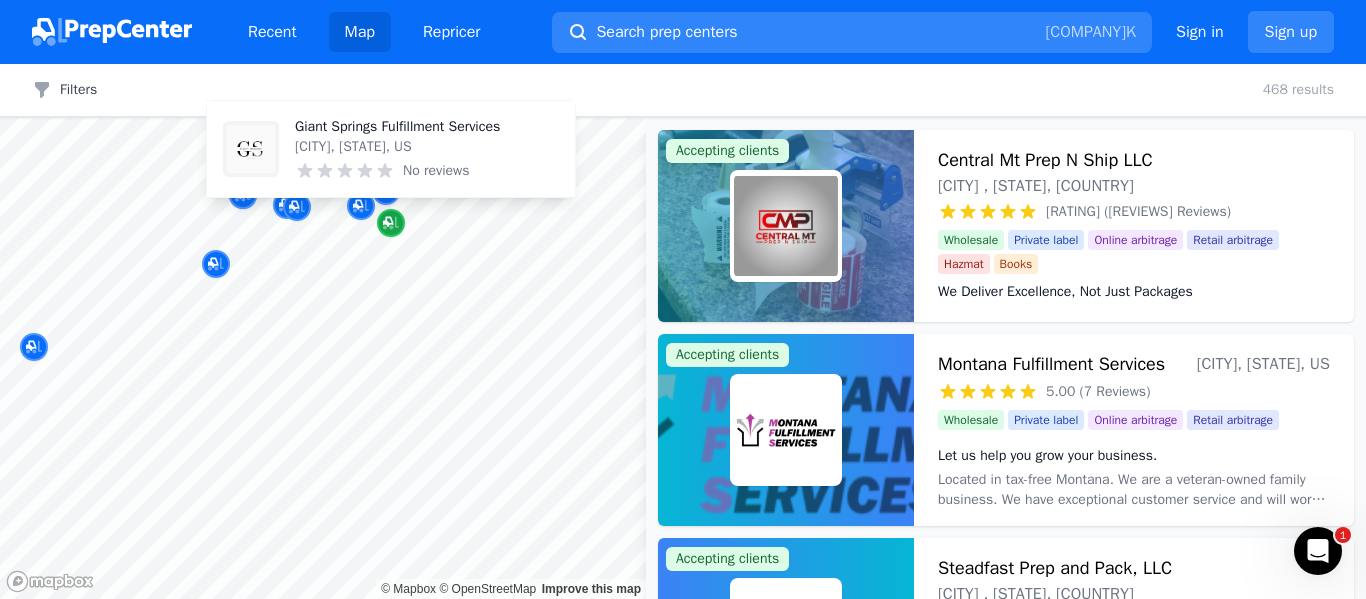 click 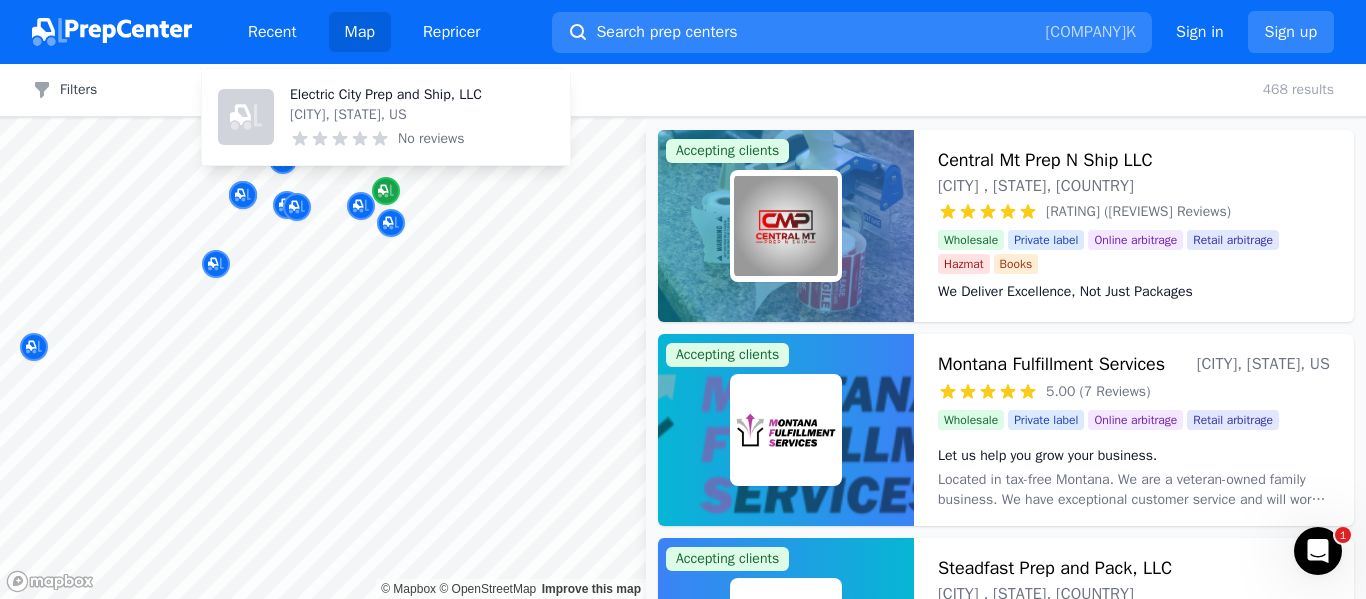 click 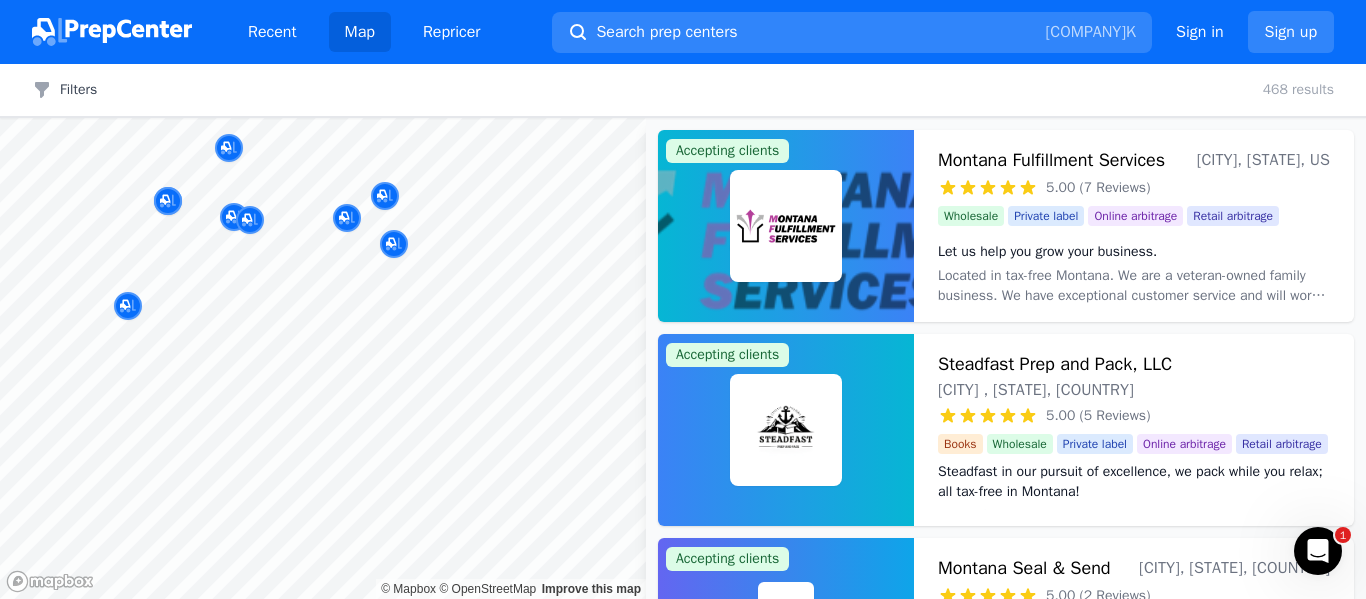 click at bounding box center [394, 222] 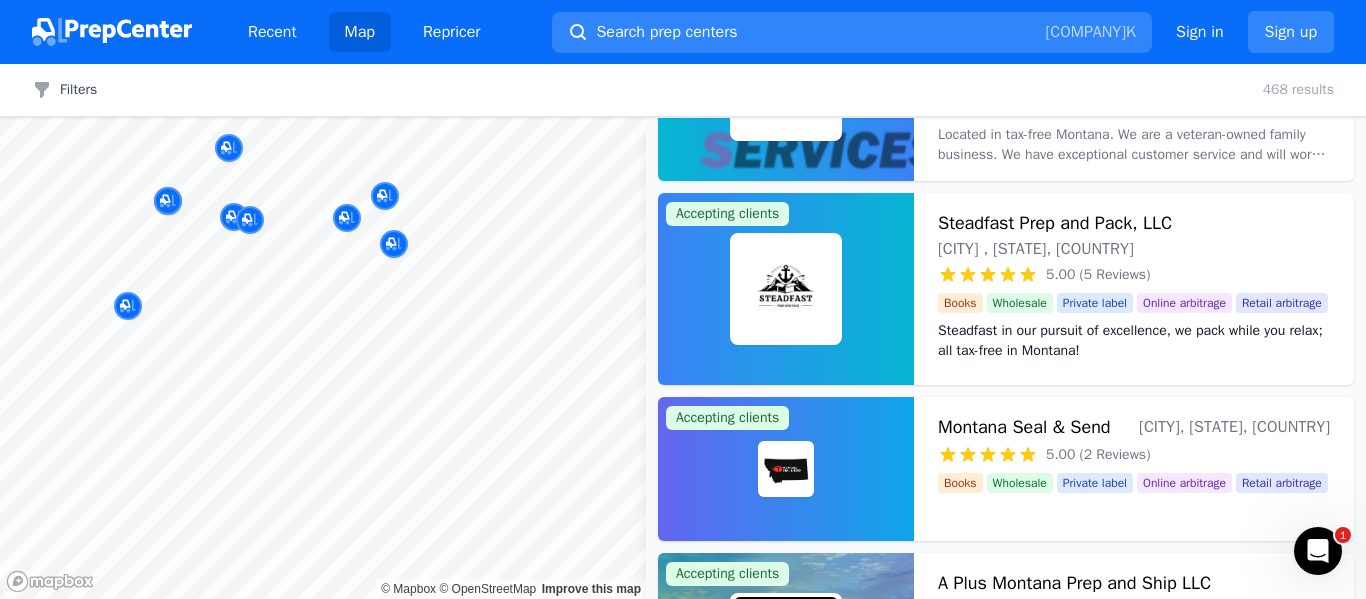 scroll, scrollTop: 200, scrollLeft: 0, axis: vertical 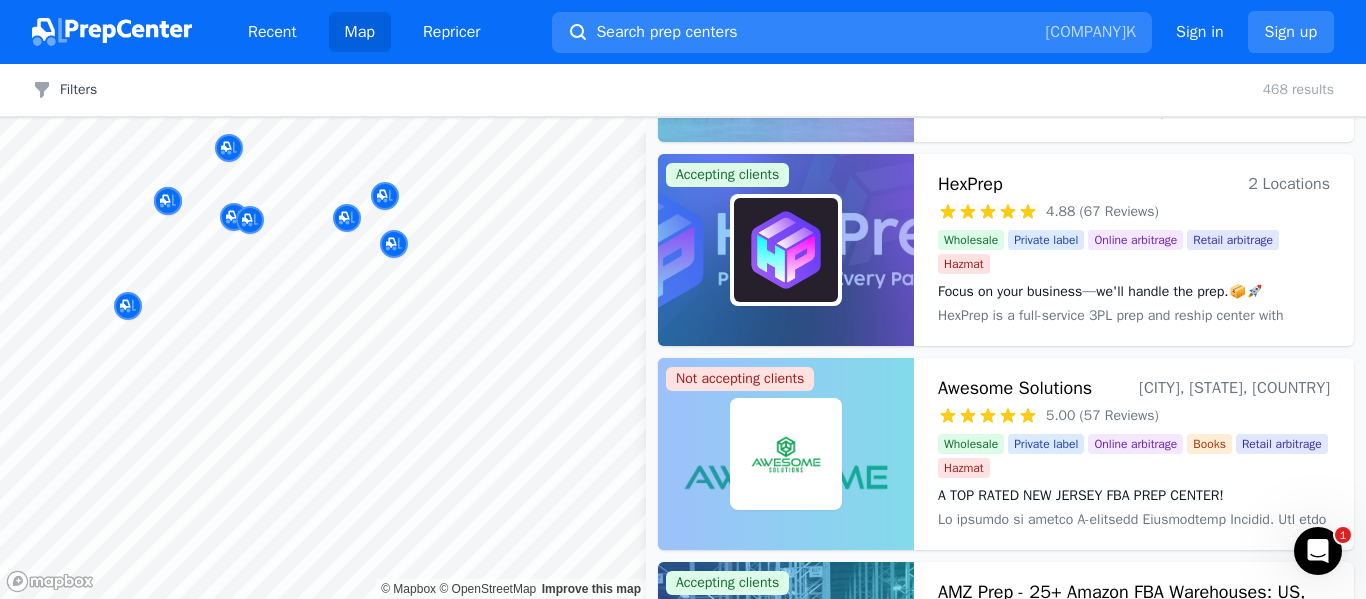click at bounding box center [192, 203] 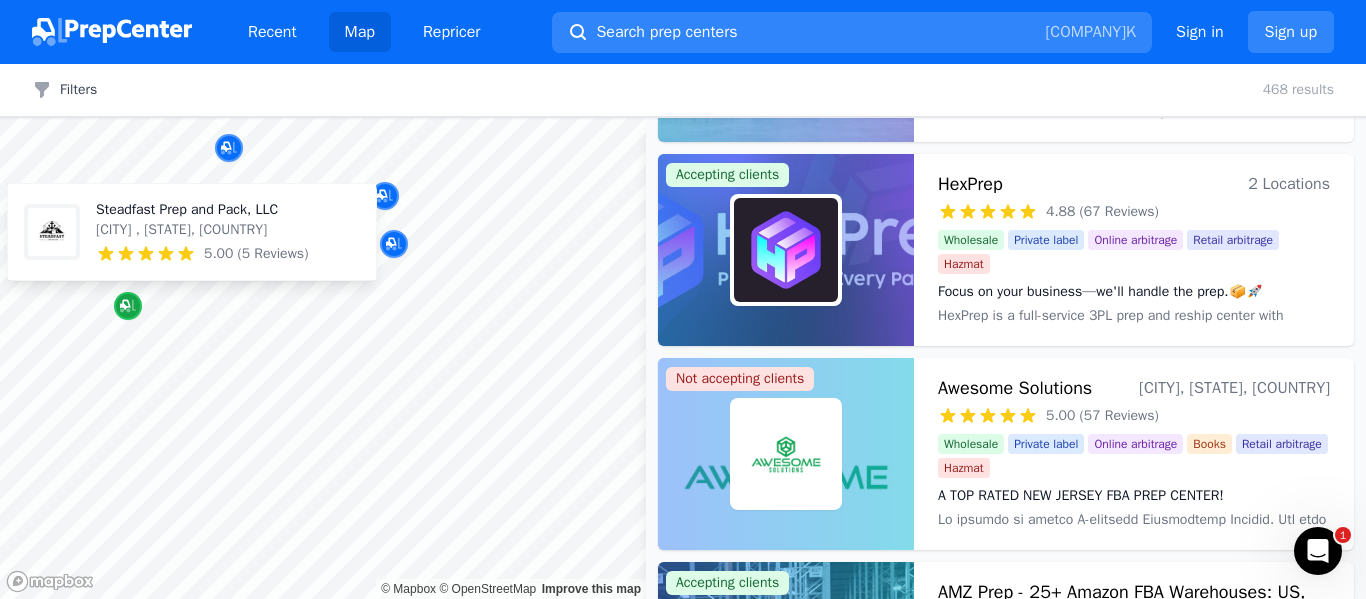 click 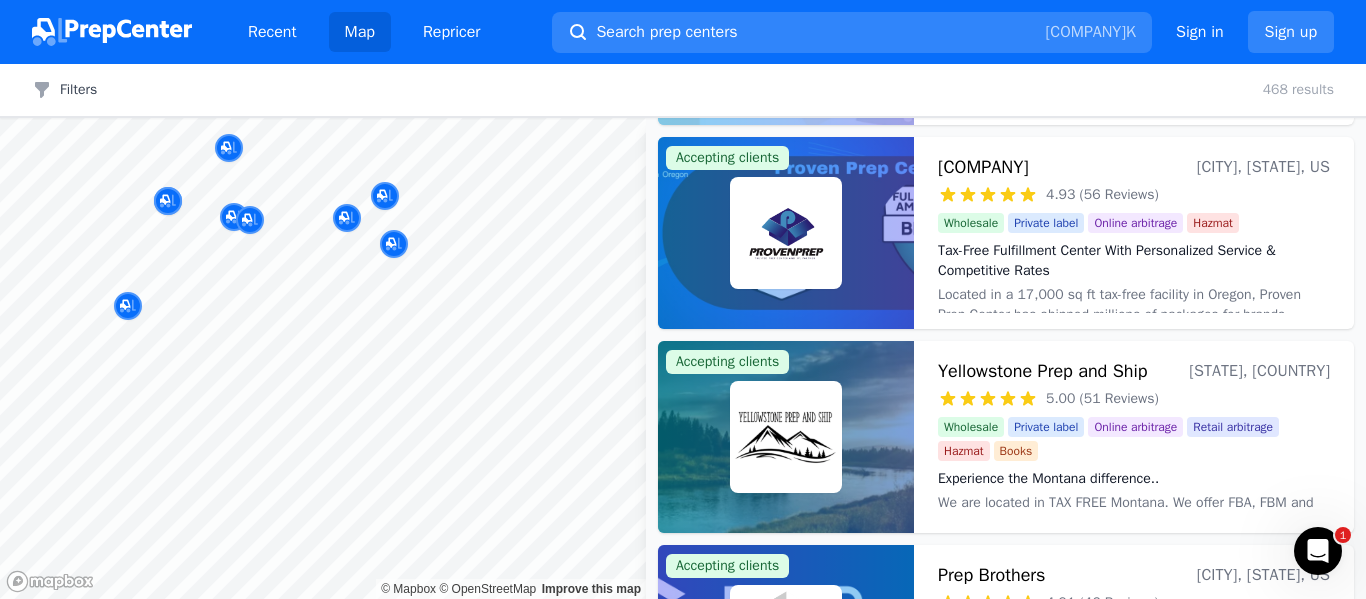 scroll, scrollTop: 2800, scrollLeft: 0, axis: vertical 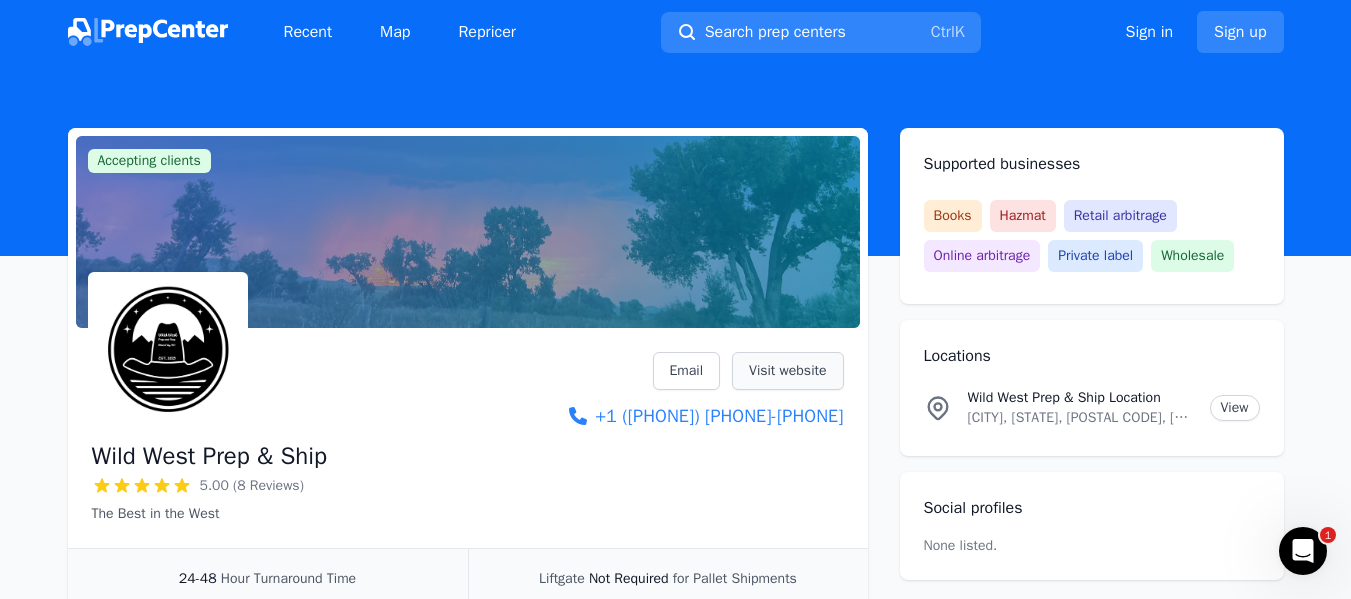 click on "Visit website" at bounding box center [787, 371] 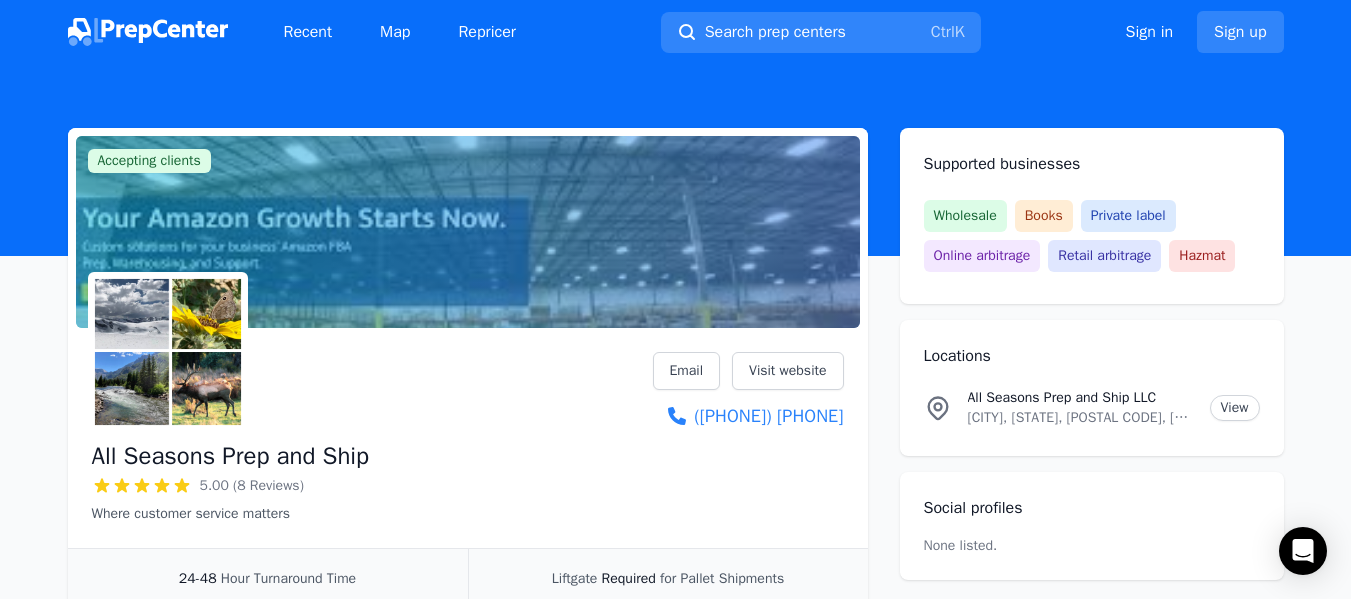 scroll, scrollTop: 0, scrollLeft: 0, axis: both 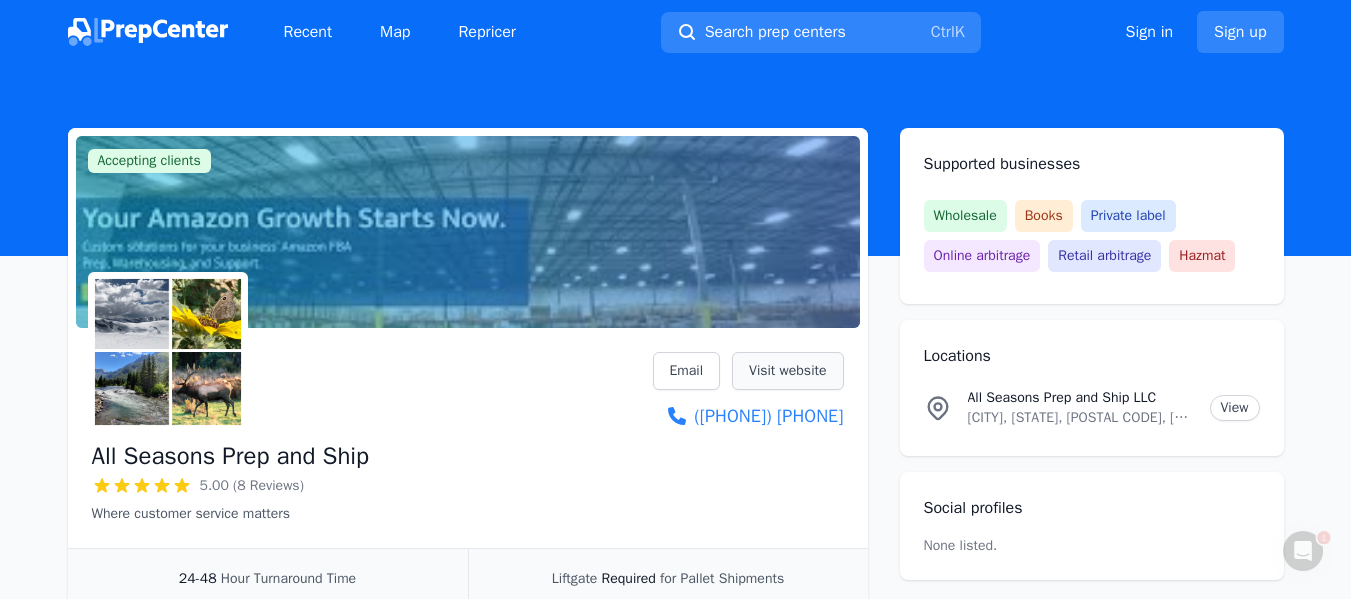 click on "Visit website" at bounding box center (787, 371) 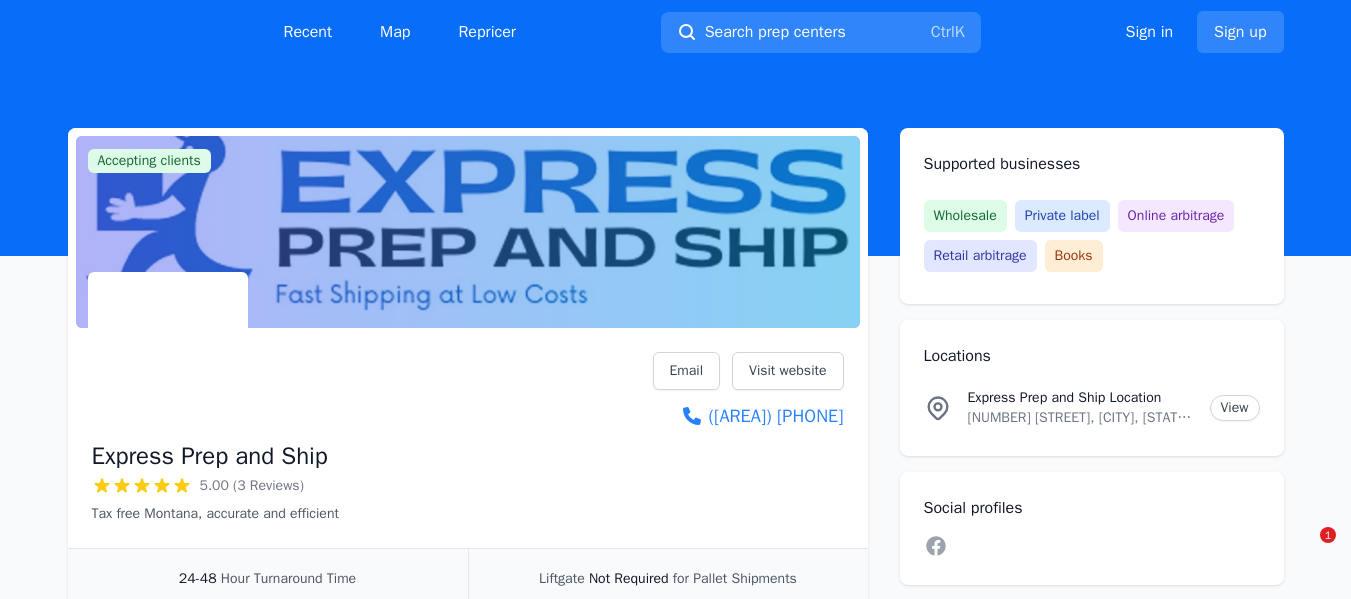 scroll, scrollTop: 0, scrollLeft: 0, axis: both 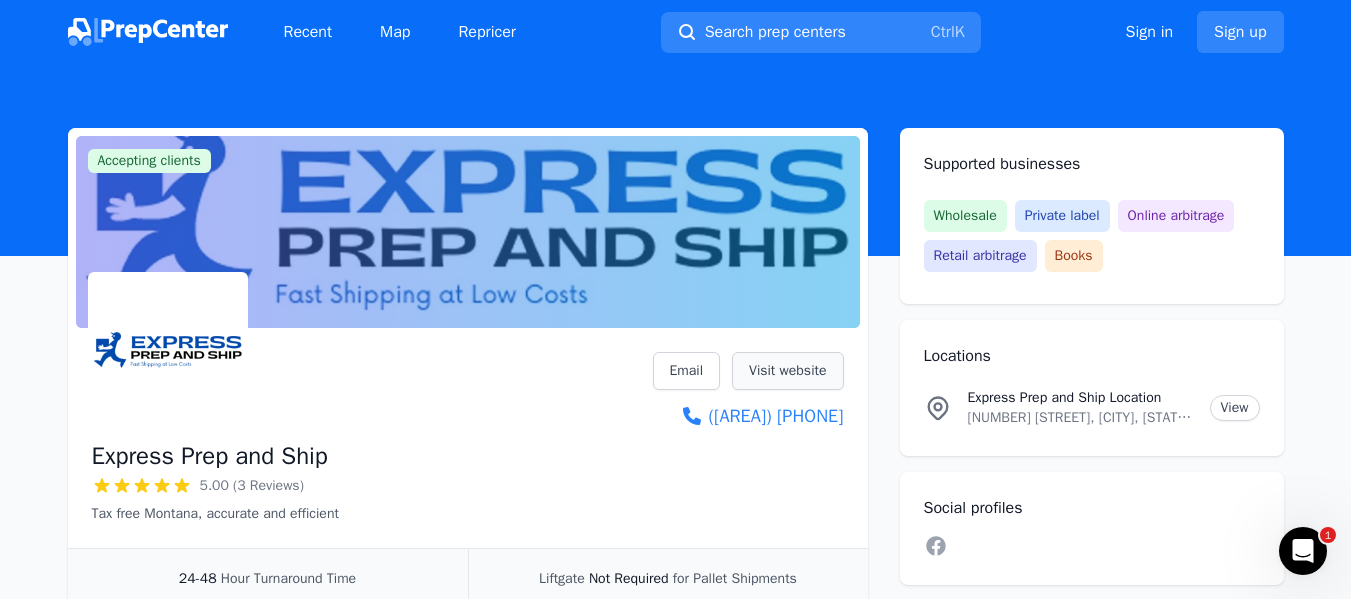 click on "Visit website" at bounding box center (787, 371) 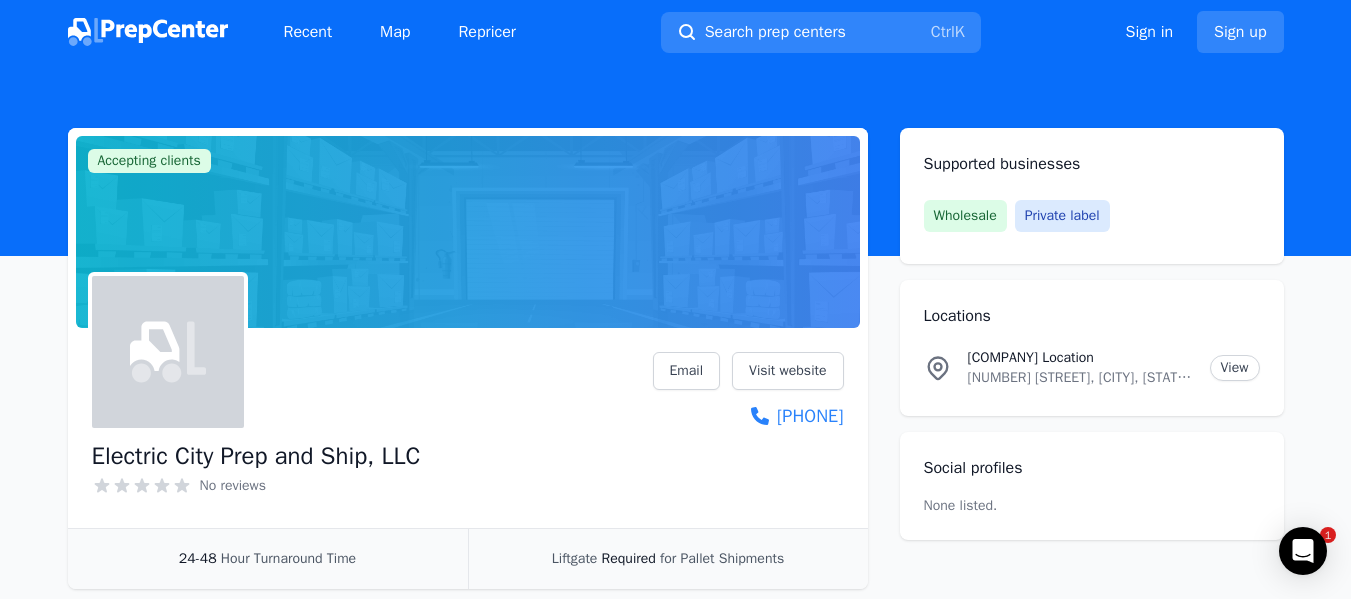 scroll, scrollTop: 0, scrollLeft: 0, axis: both 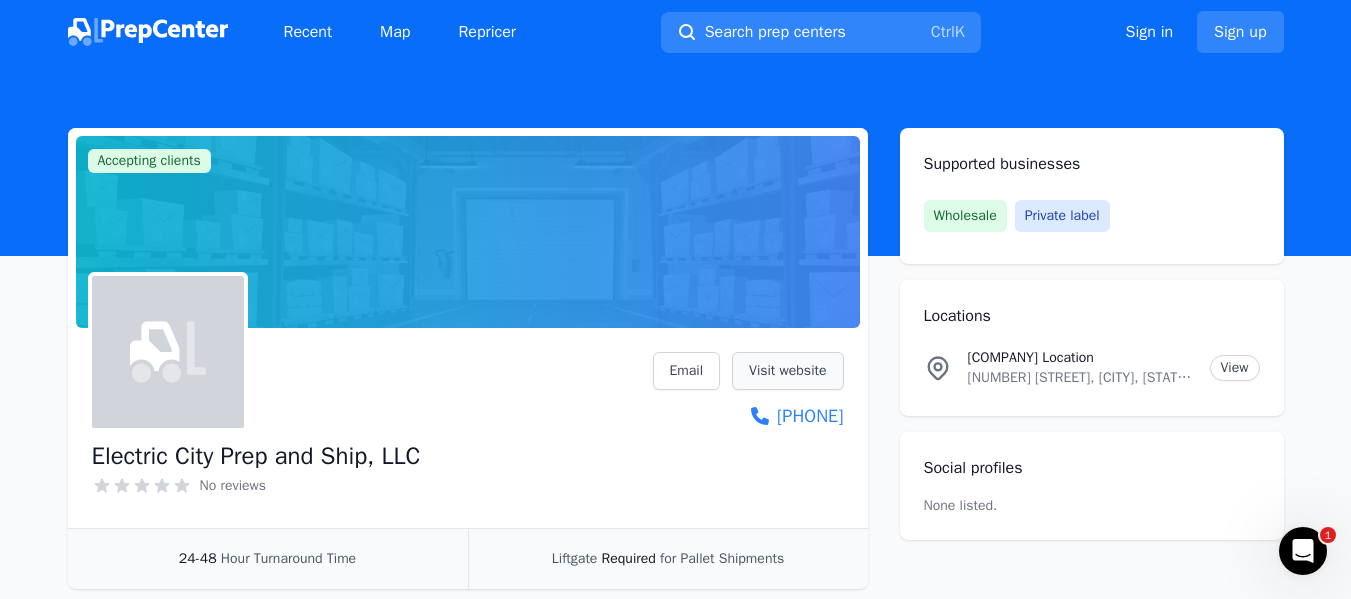 click on "Visit website" at bounding box center (787, 371) 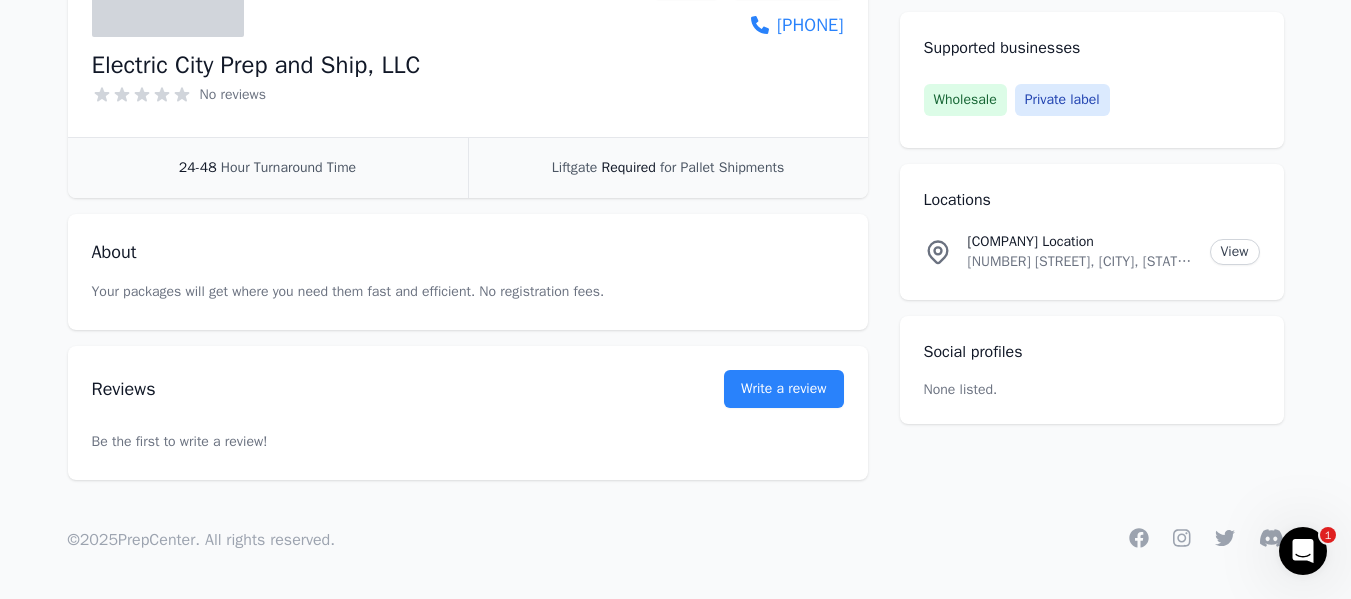 scroll, scrollTop: 392, scrollLeft: 0, axis: vertical 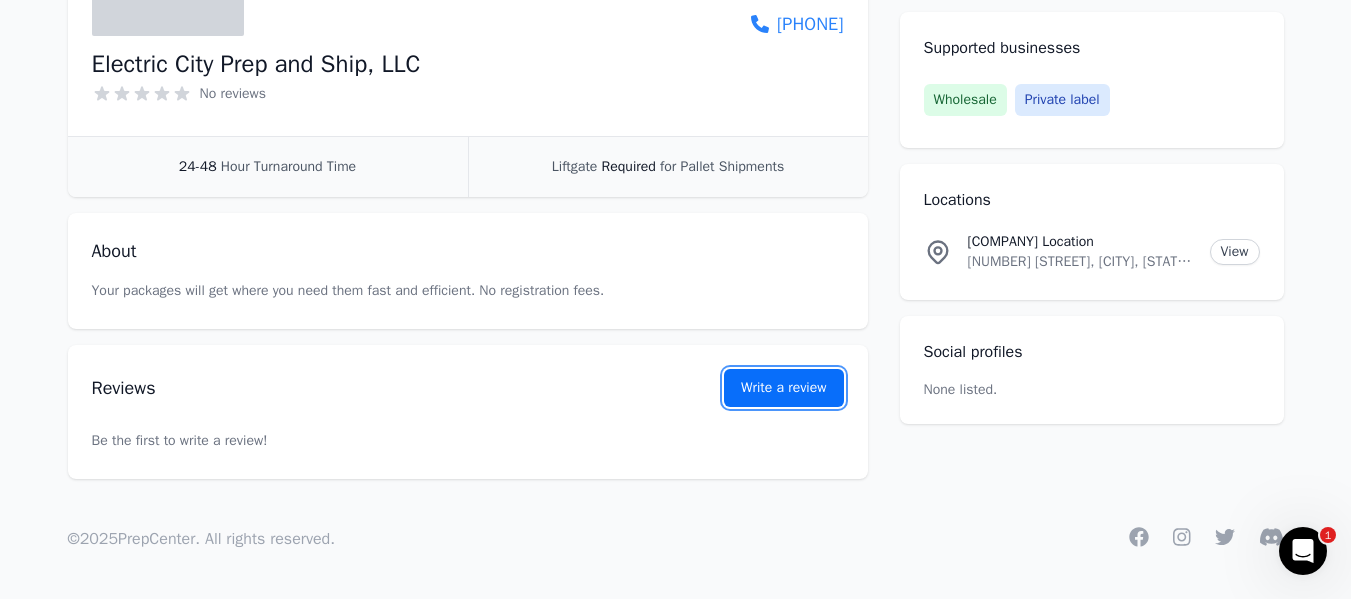 click on "Write a review" at bounding box center (784, 388) 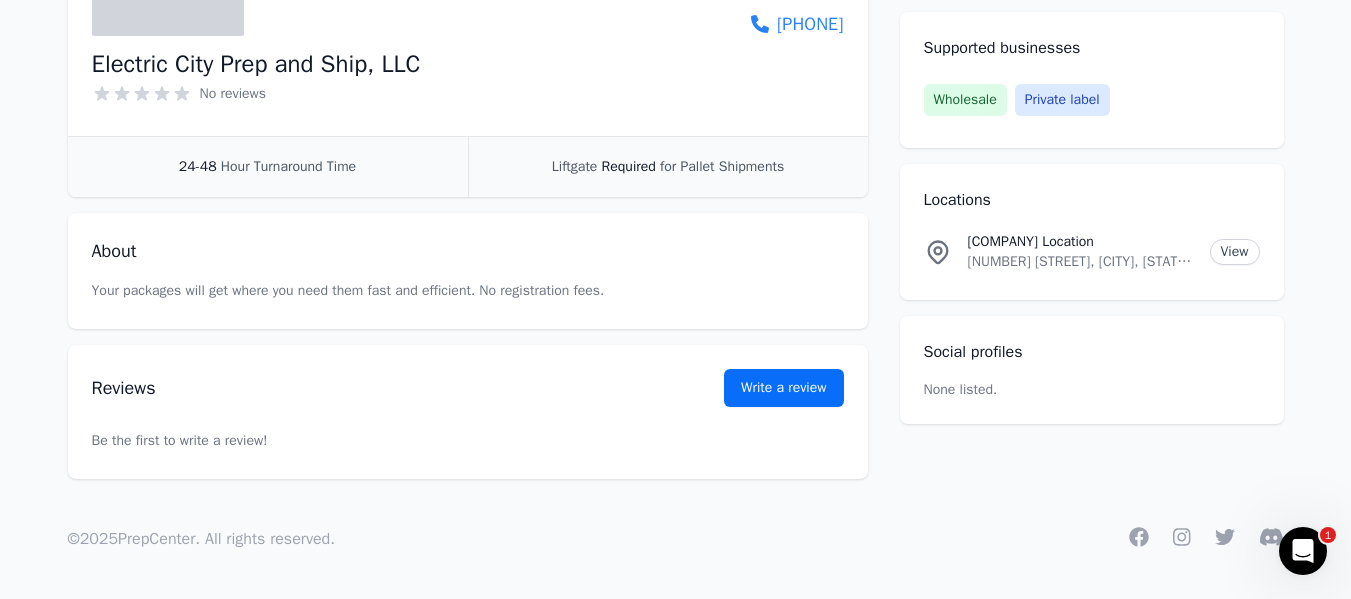 scroll, scrollTop: 0, scrollLeft: 0, axis: both 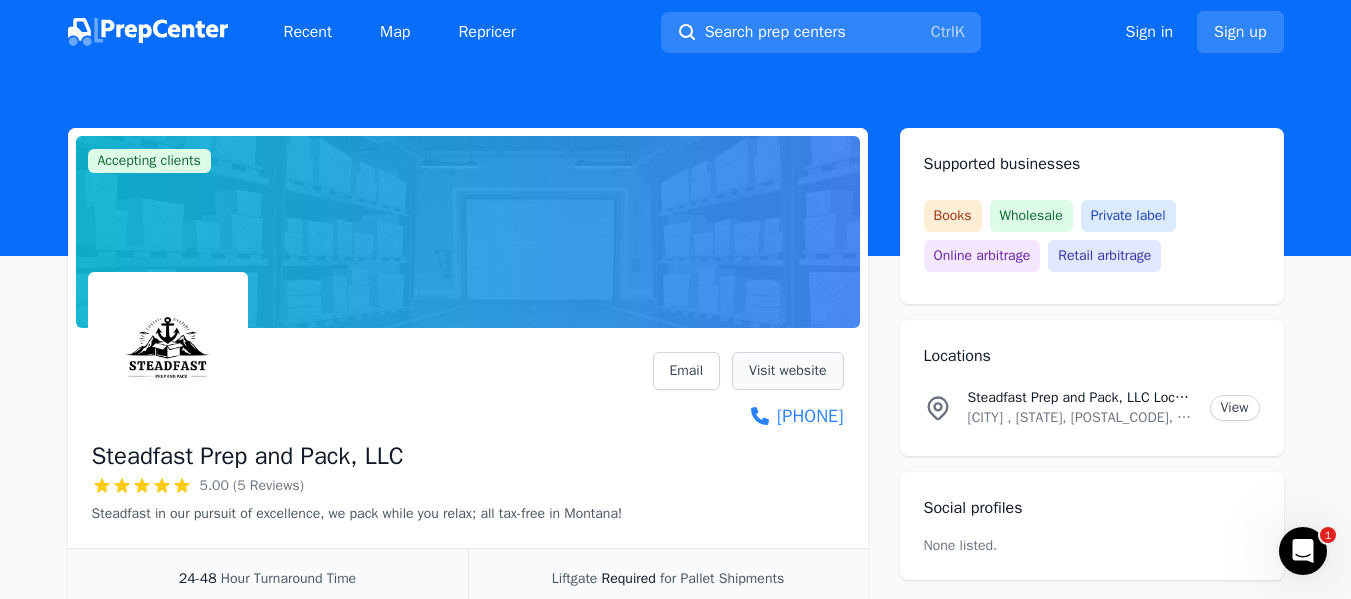 click on "Visit website" at bounding box center (787, 371) 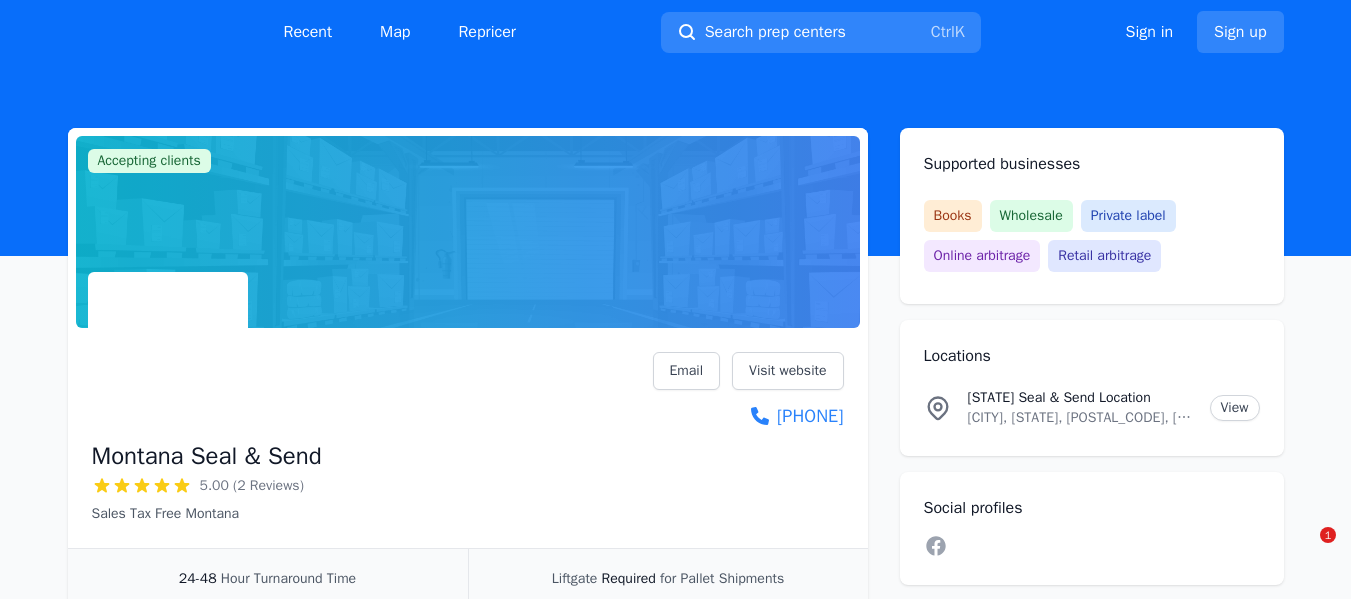 scroll, scrollTop: 0, scrollLeft: 0, axis: both 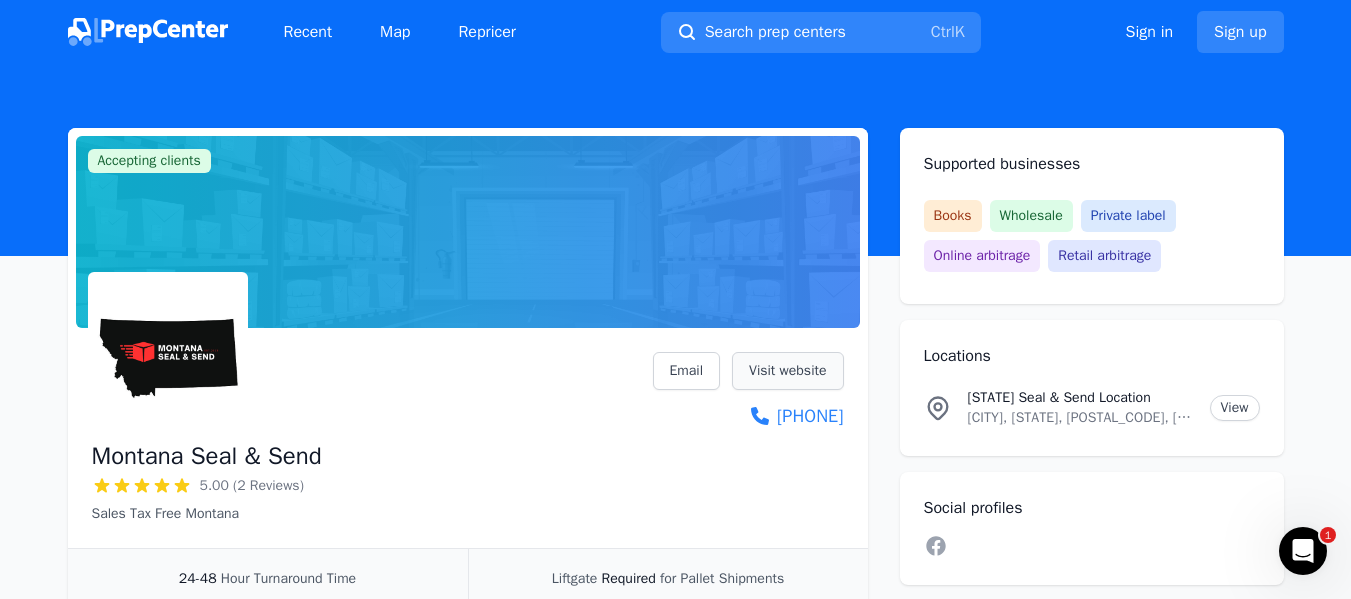 click on "Visit website" at bounding box center (787, 371) 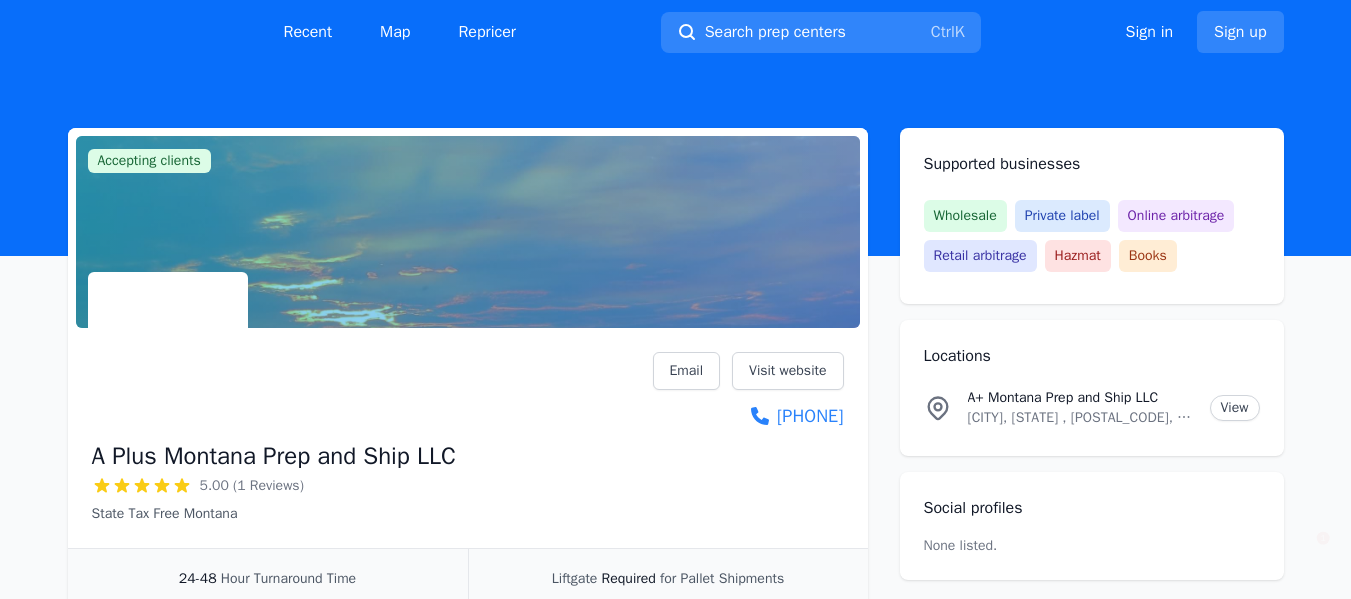 scroll, scrollTop: 0, scrollLeft: 0, axis: both 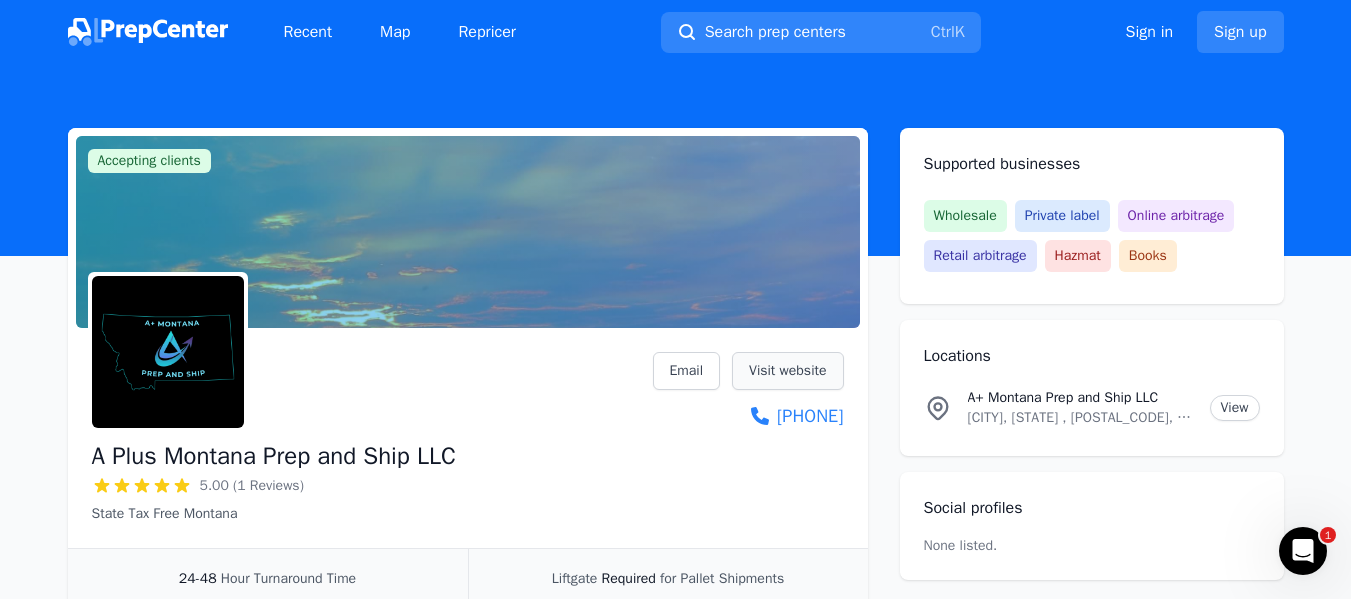 click on "Visit website" at bounding box center [787, 371] 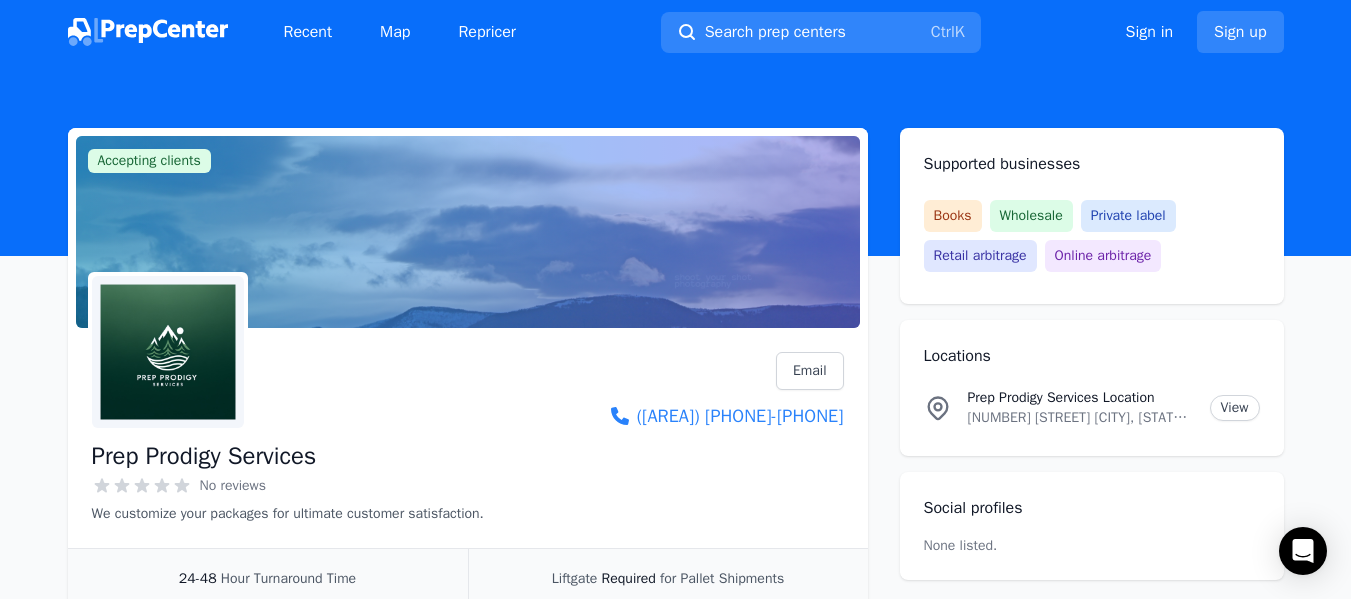 scroll, scrollTop: 0, scrollLeft: 0, axis: both 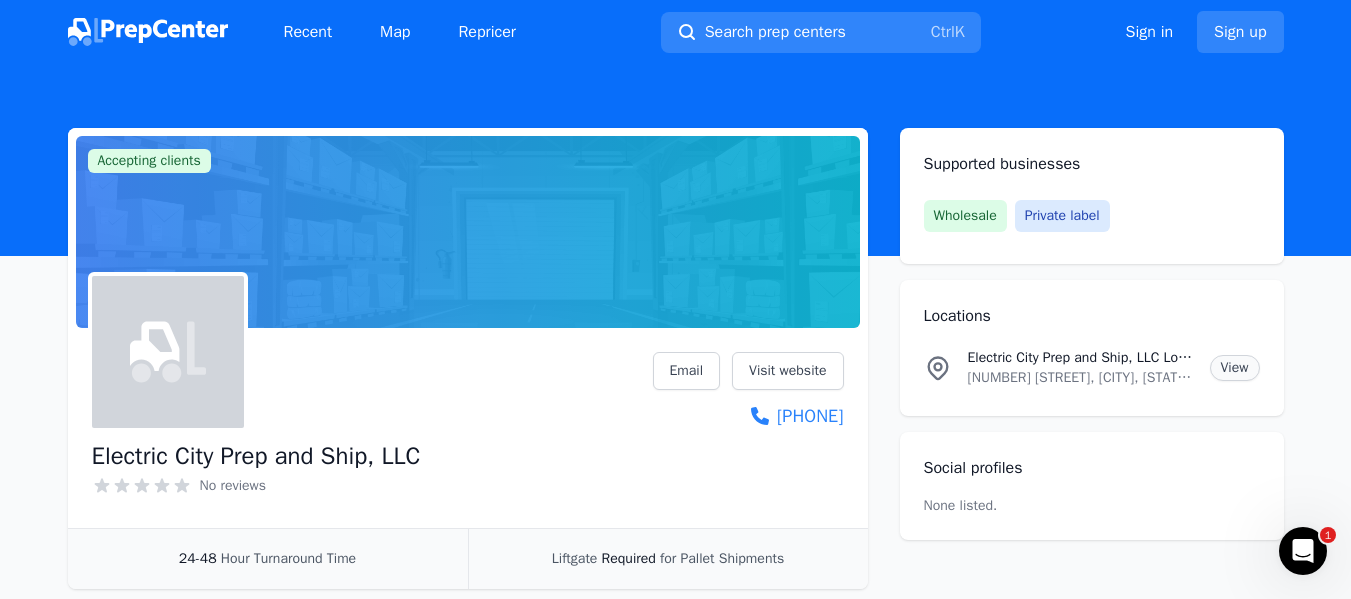 click on "View" at bounding box center [1235, 368] 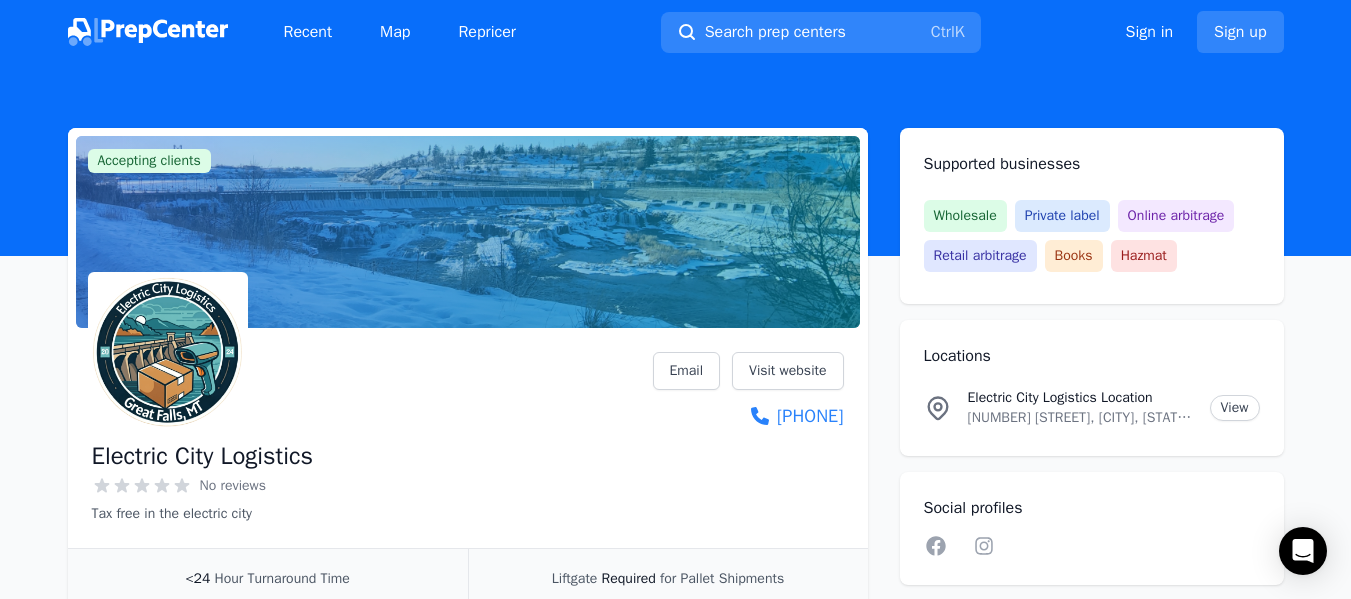 scroll, scrollTop: 0, scrollLeft: 0, axis: both 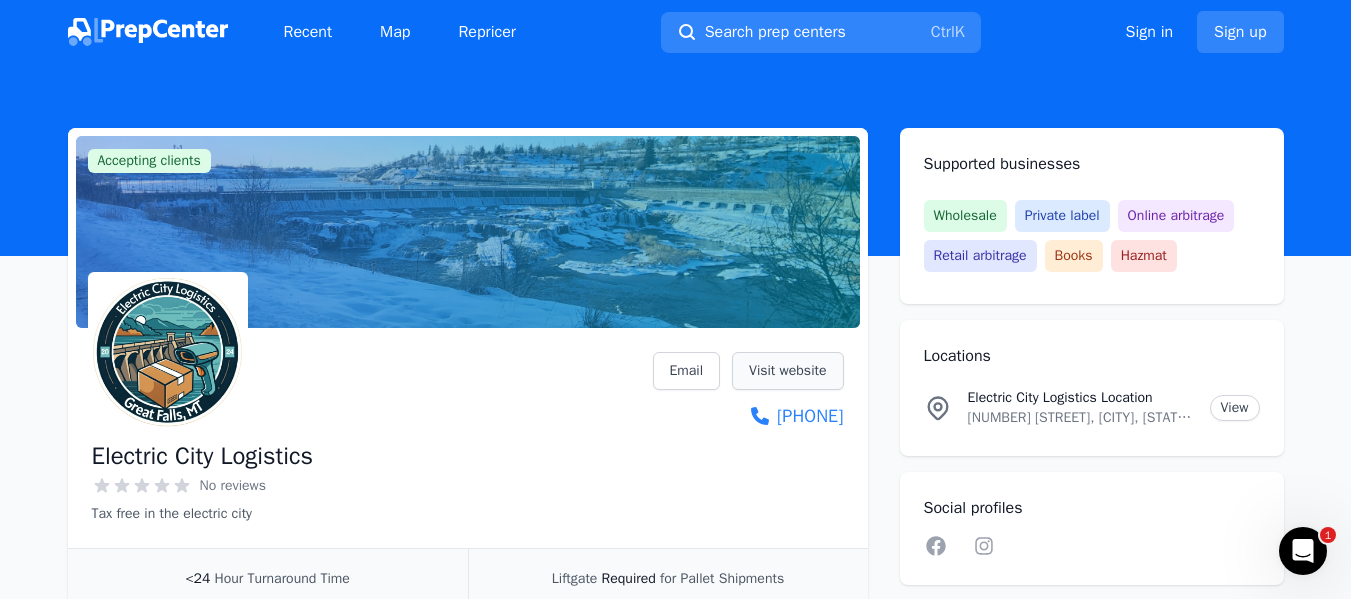 click on "Visit website" at bounding box center [787, 371] 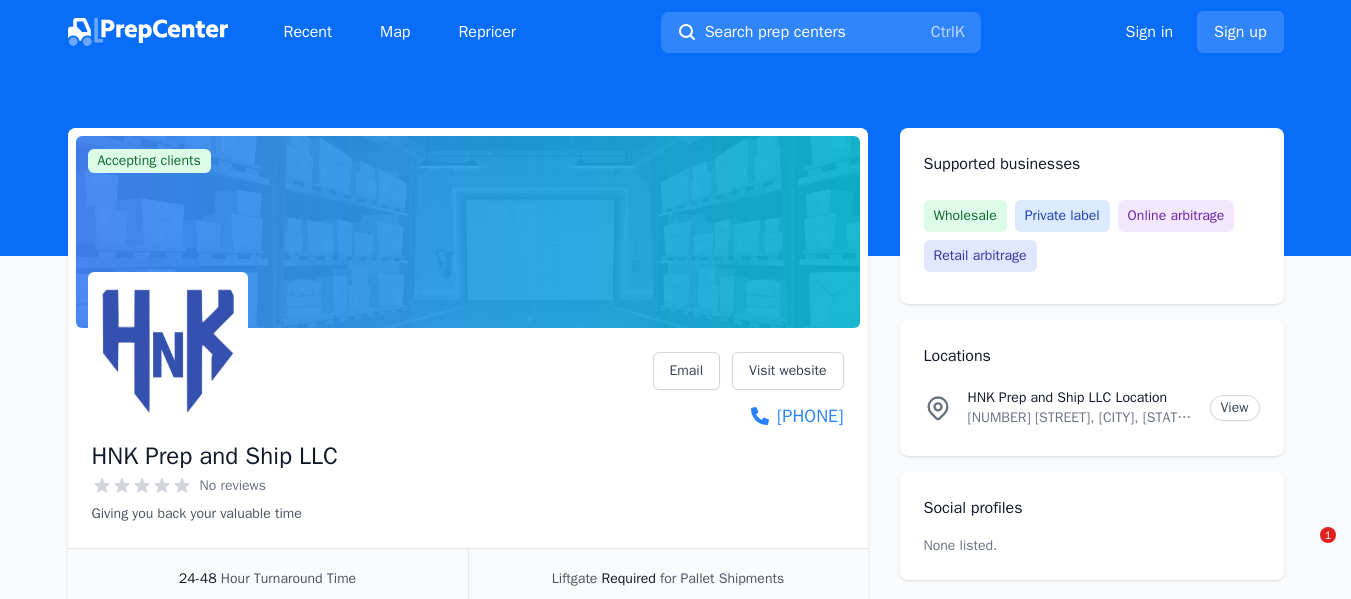 scroll, scrollTop: 0, scrollLeft: 0, axis: both 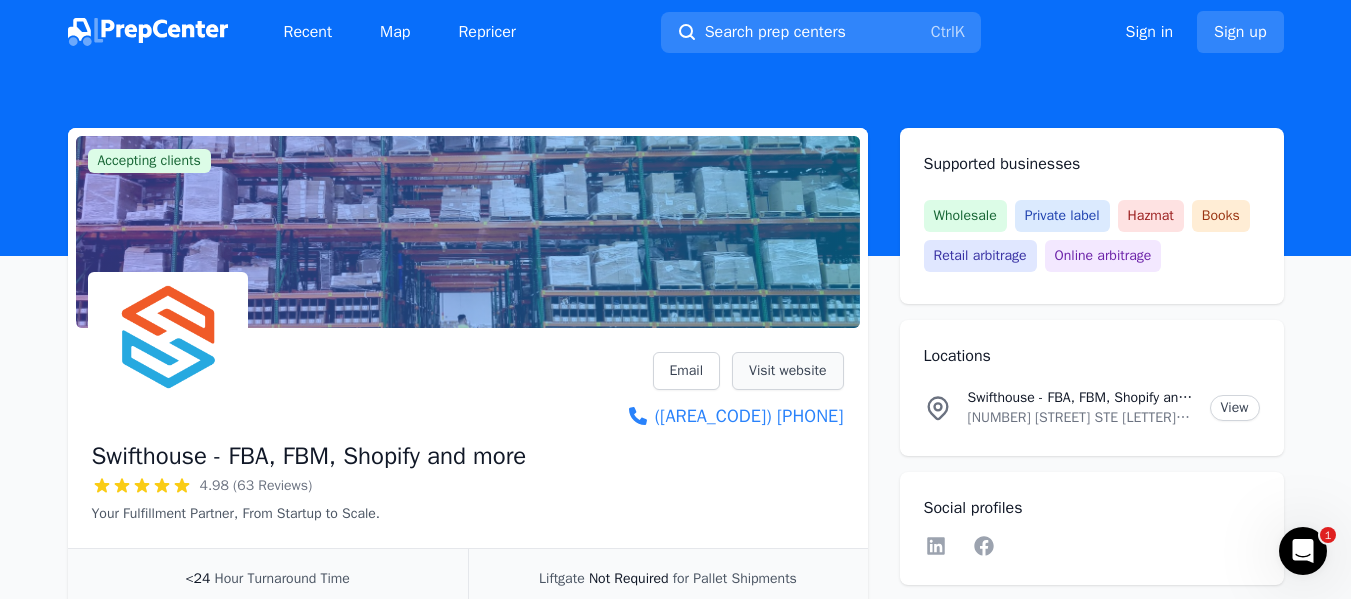 click on "Visit website" at bounding box center (787, 371) 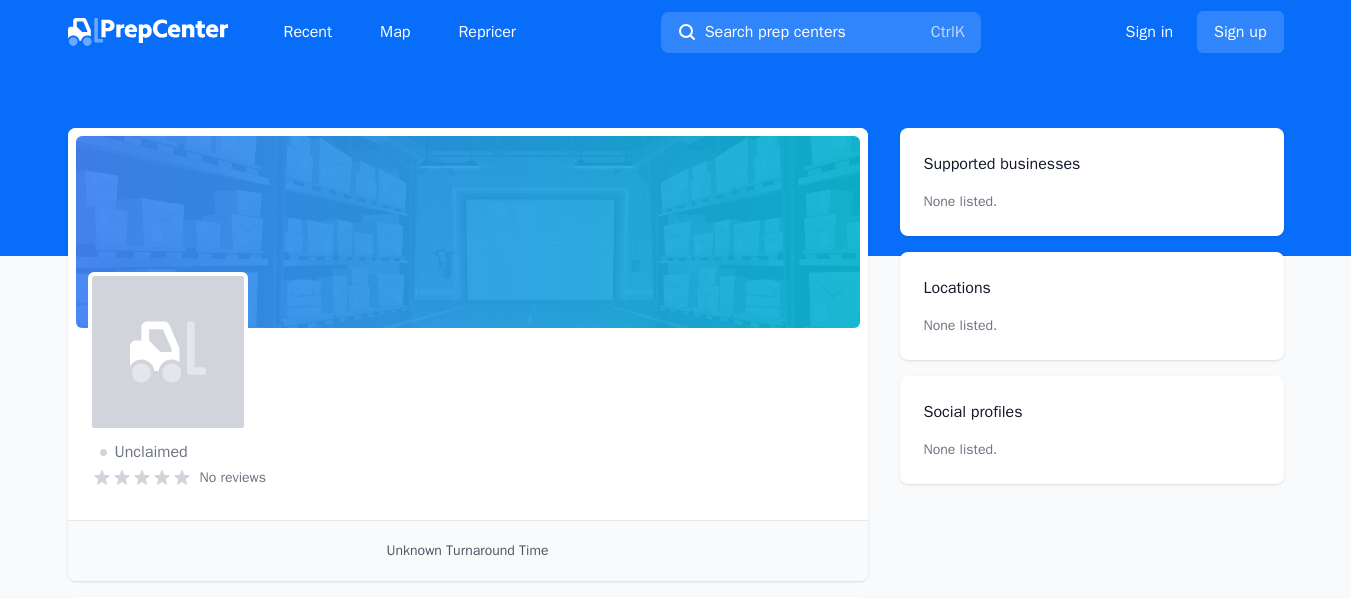 scroll, scrollTop: 0, scrollLeft: 0, axis: both 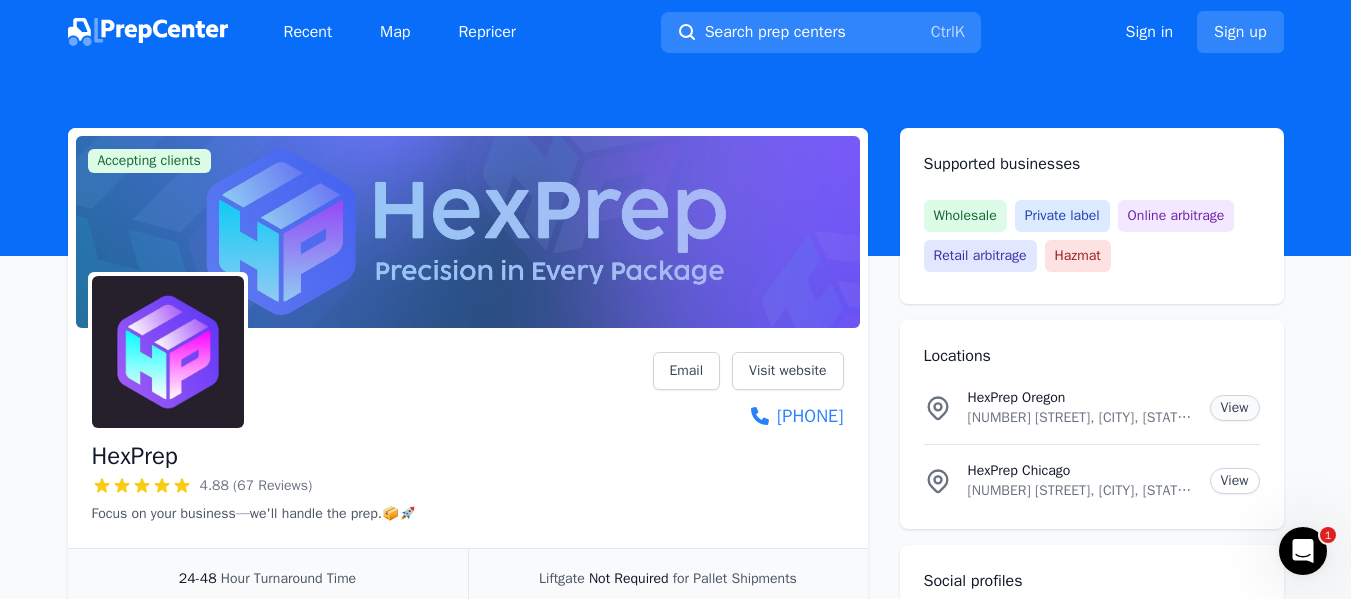 click on "View" at bounding box center [1235, 408] 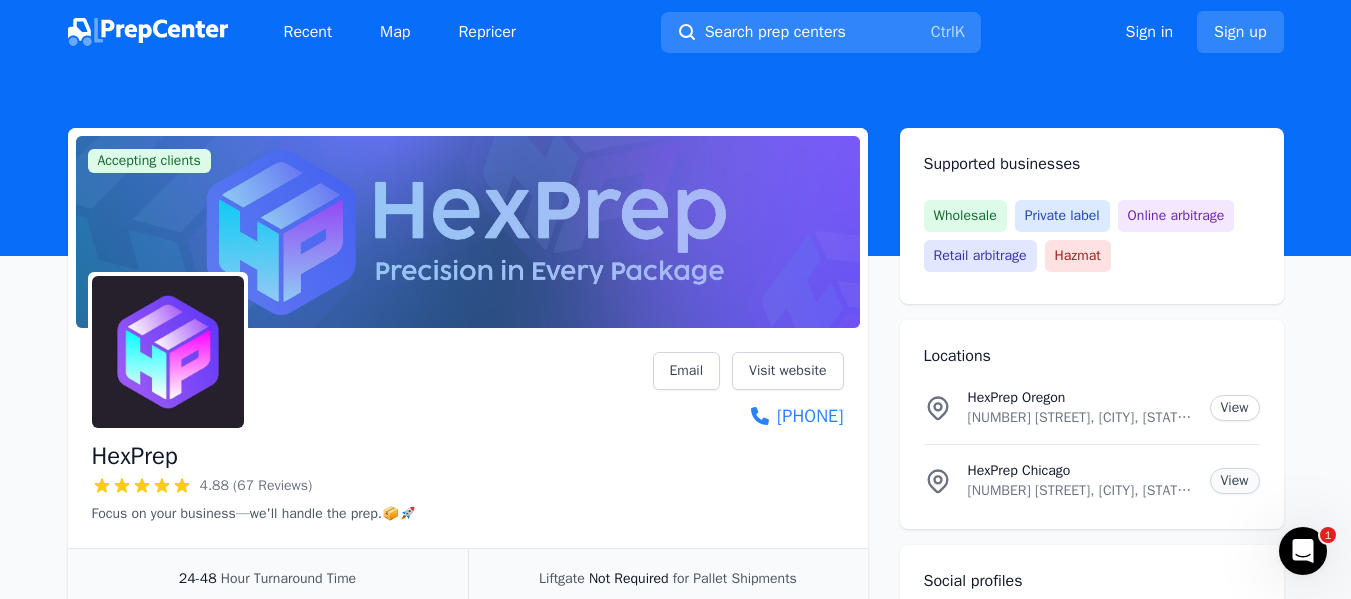 click on "View" at bounding box center [1235, 481] 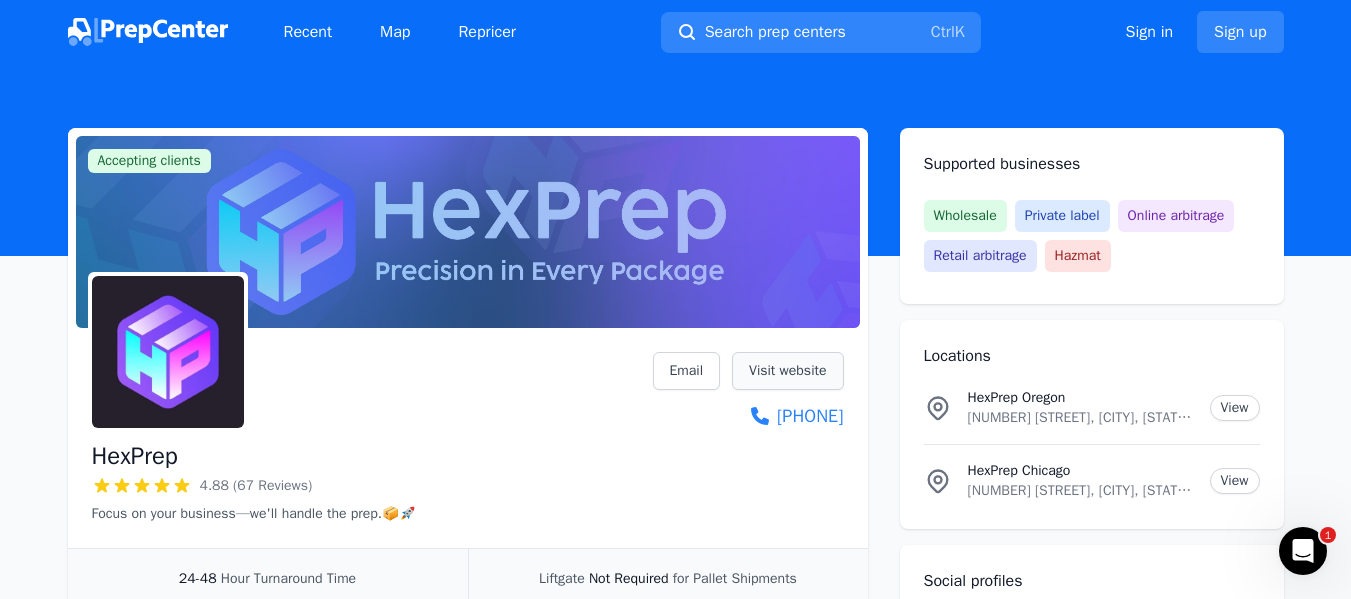 click on "Visit website" at bounding box center [787, 371] 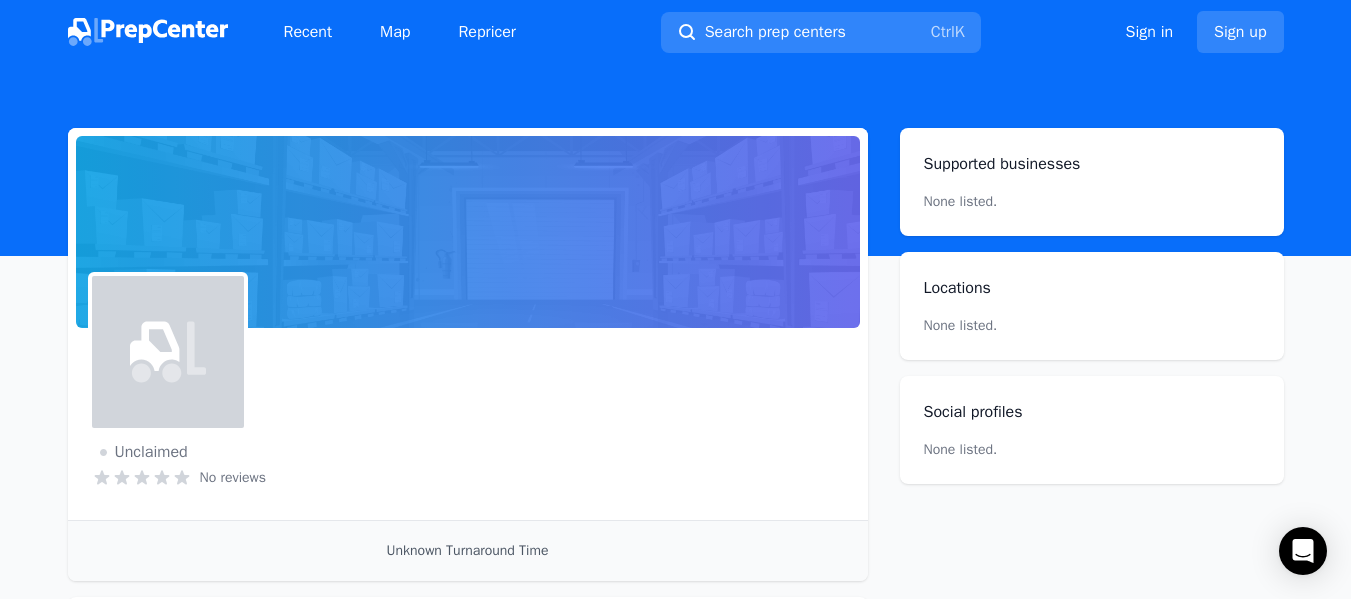 scroll, scrollTop: 0, scrollLeft: 0, axis: both 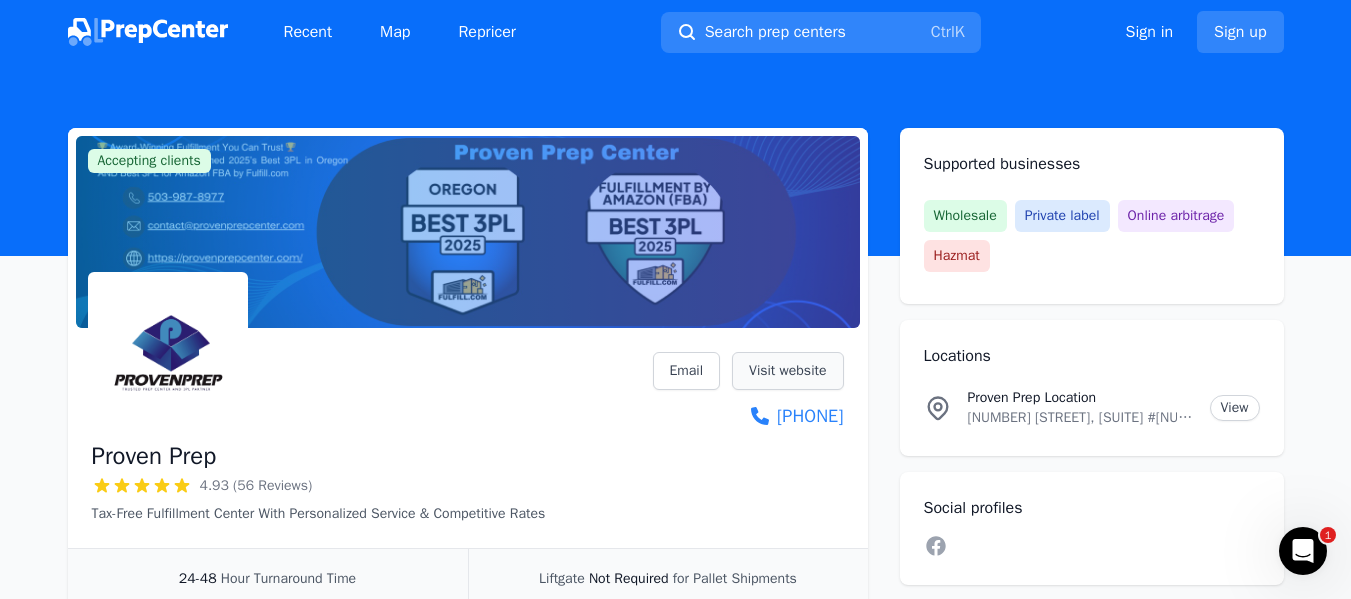 click on "Visit website" at bounding box center (787, 371) 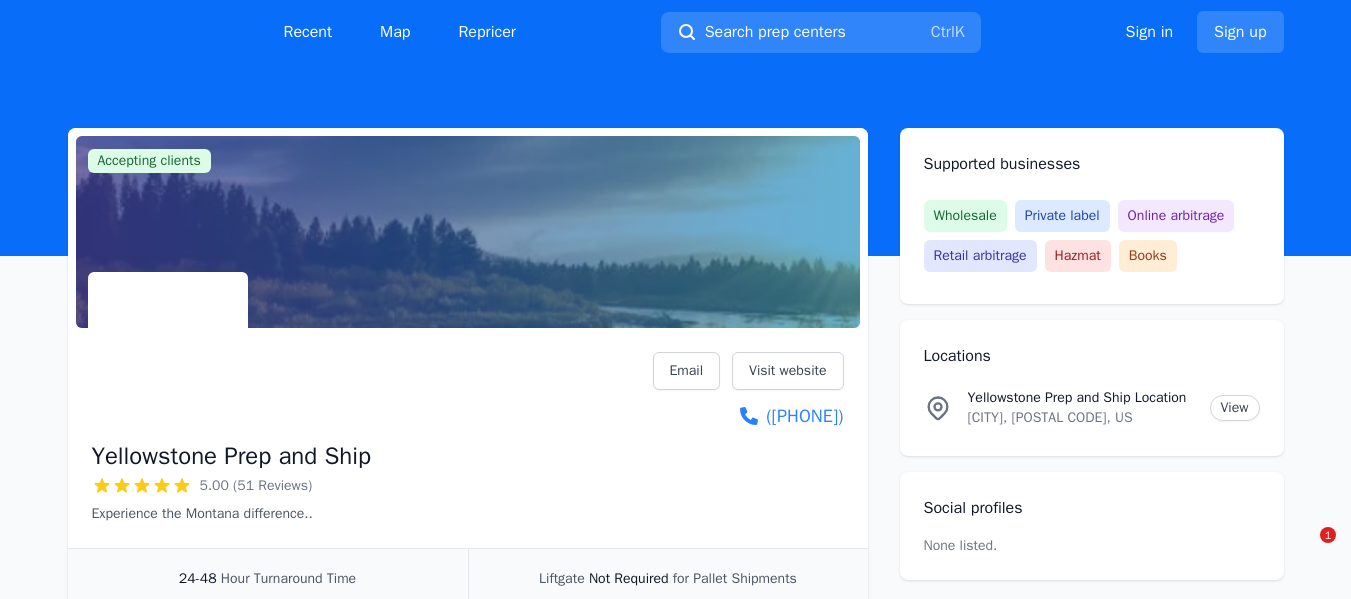 scroll, scrollTop: 0, scrollLeft: 0, axis: both 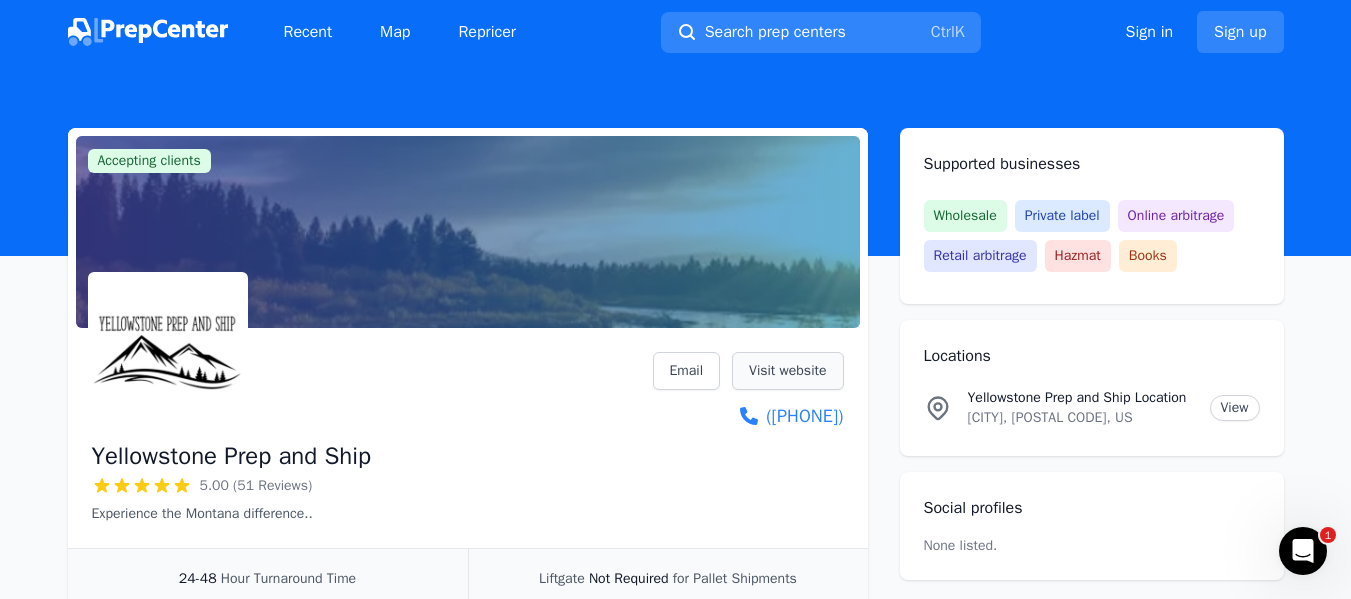 click on "Visit website" at bounding box center (787, 371) 